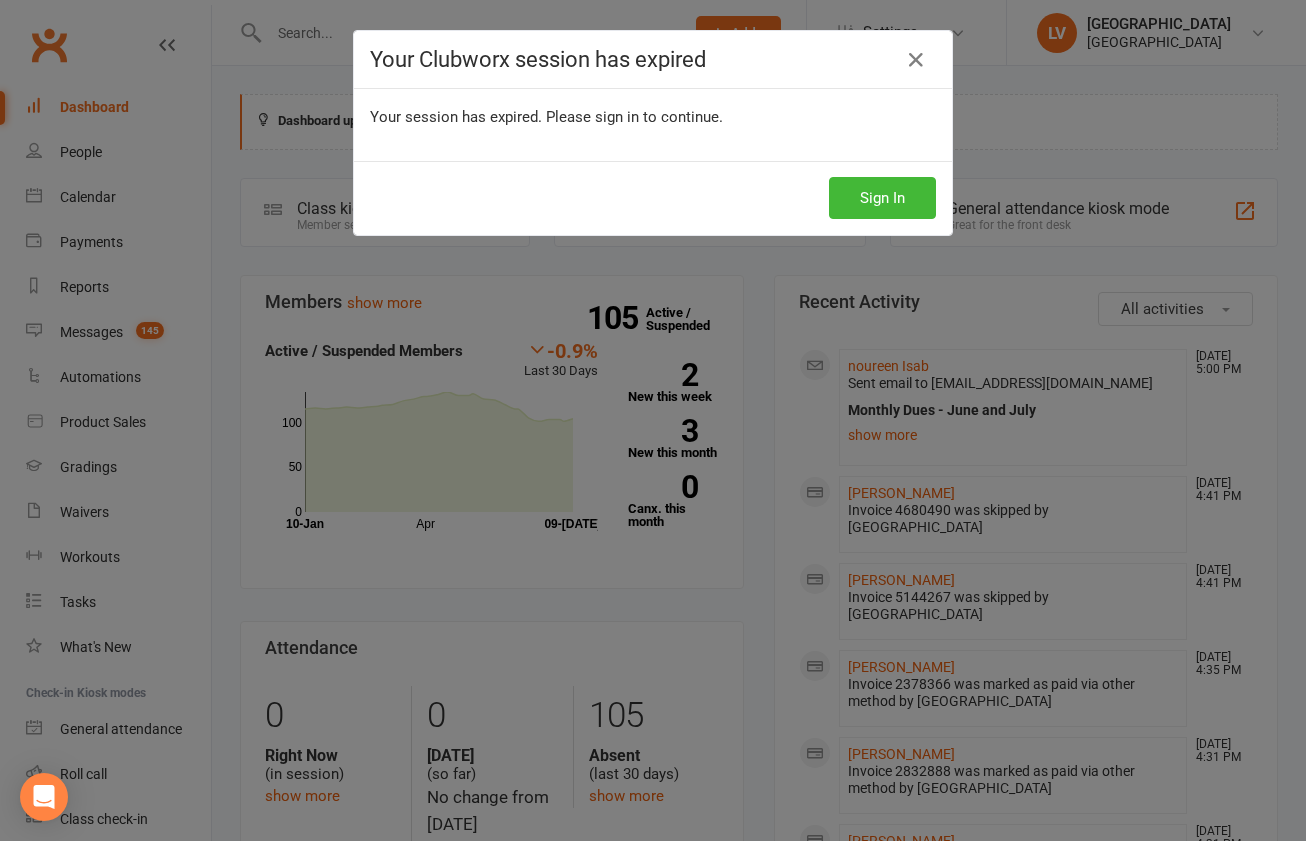 scroll, scrollTop: 1621, scrollLeft: 0, axis: vertical 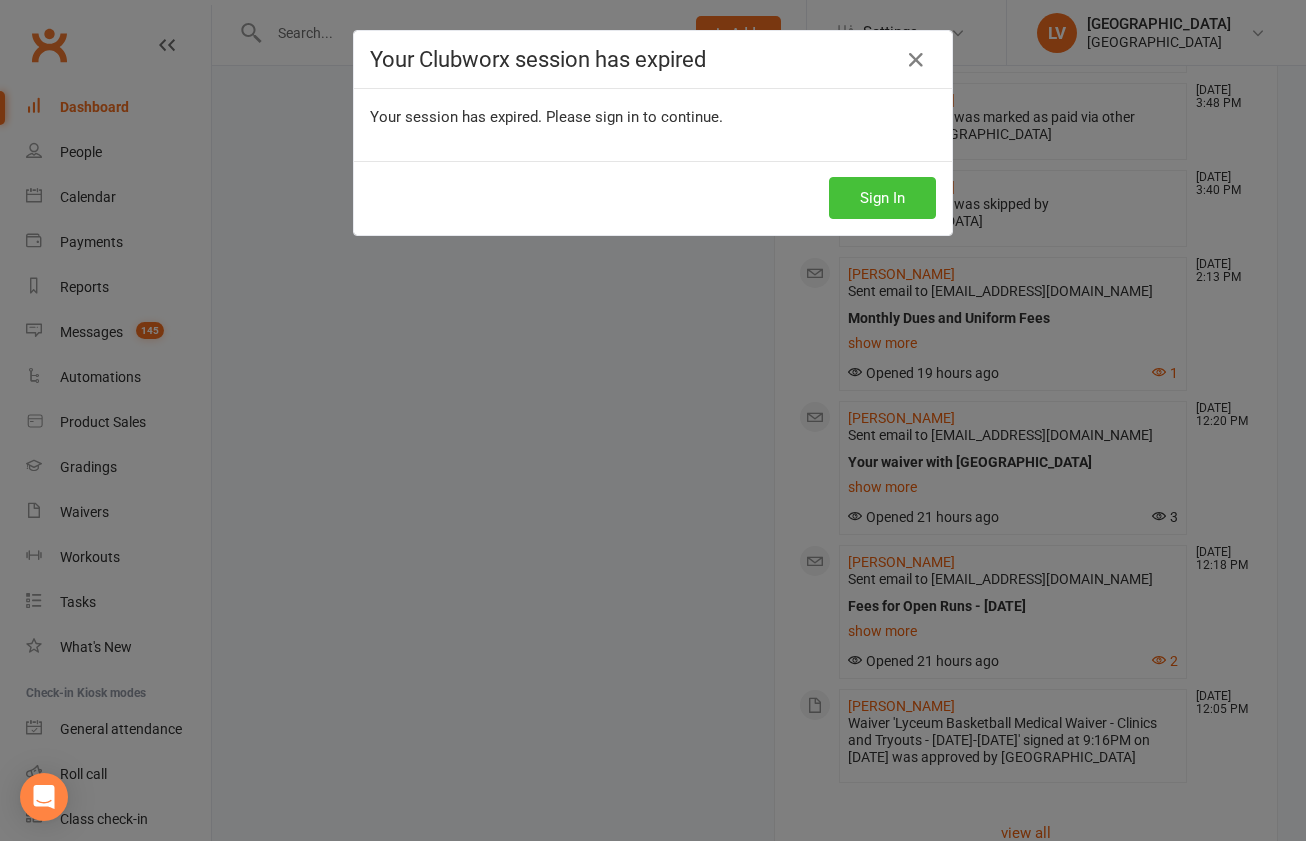 click on "Sign In" at bounding box center (882, 198) 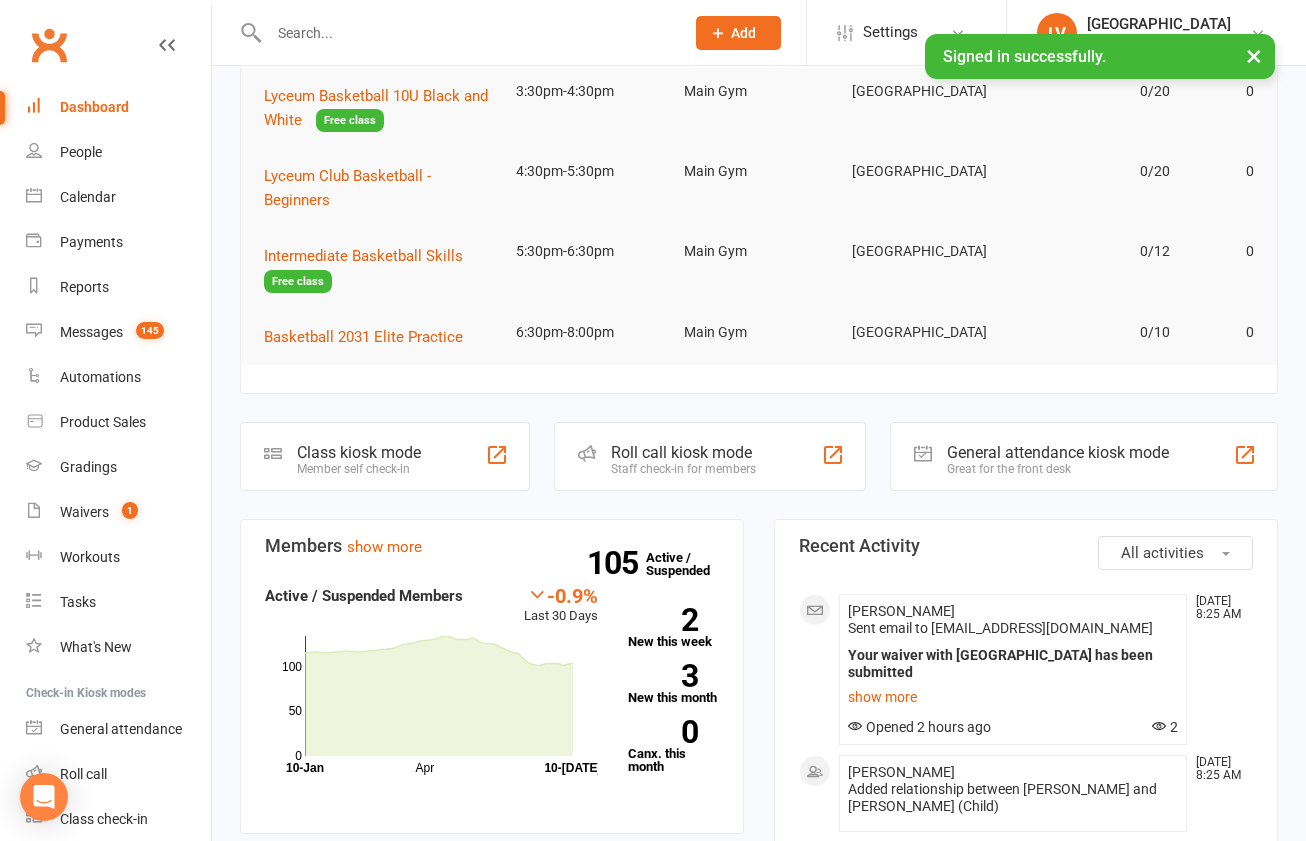 scroll, scrollTop: 226, scrollLeft: 0, axis: vertical 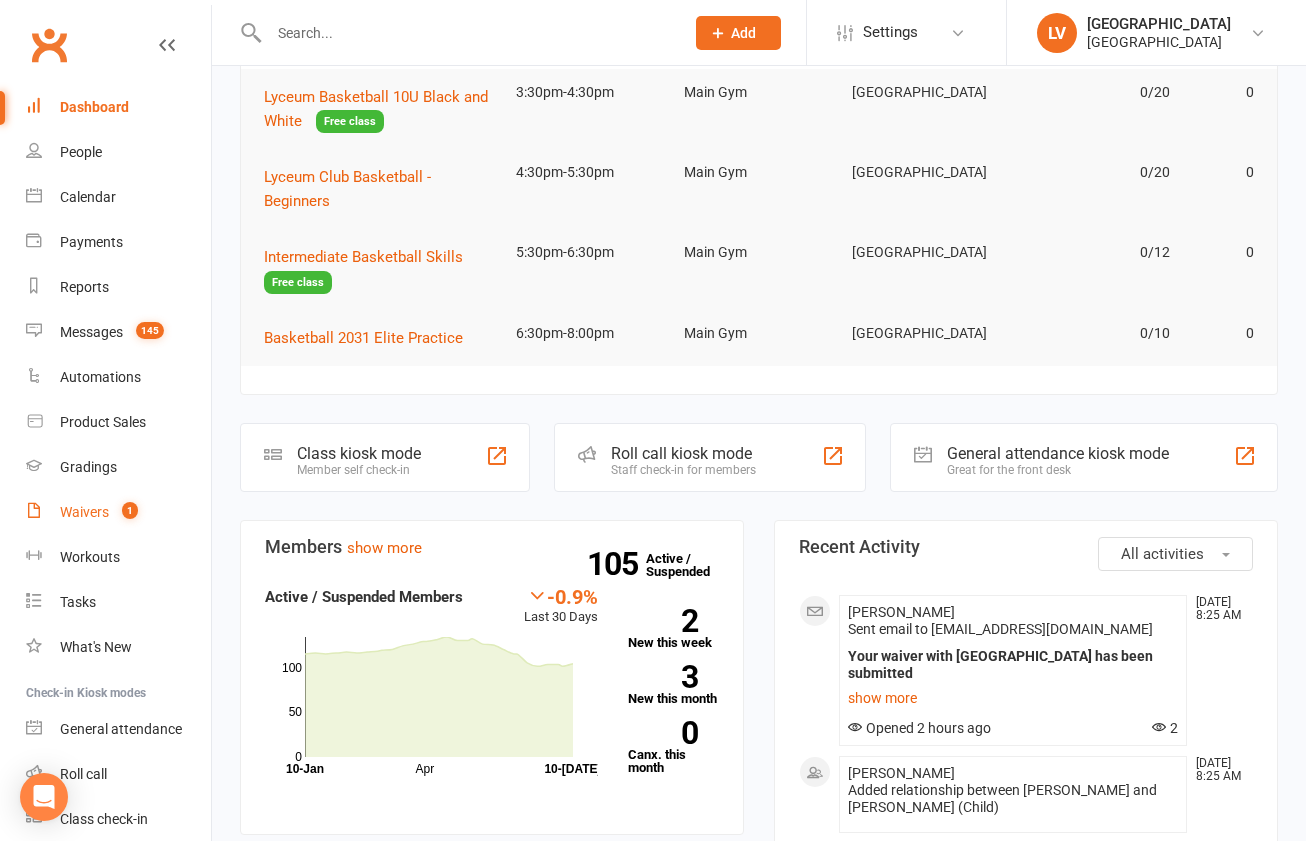 click on "Waivers   1" at bounding box center (118, 512) 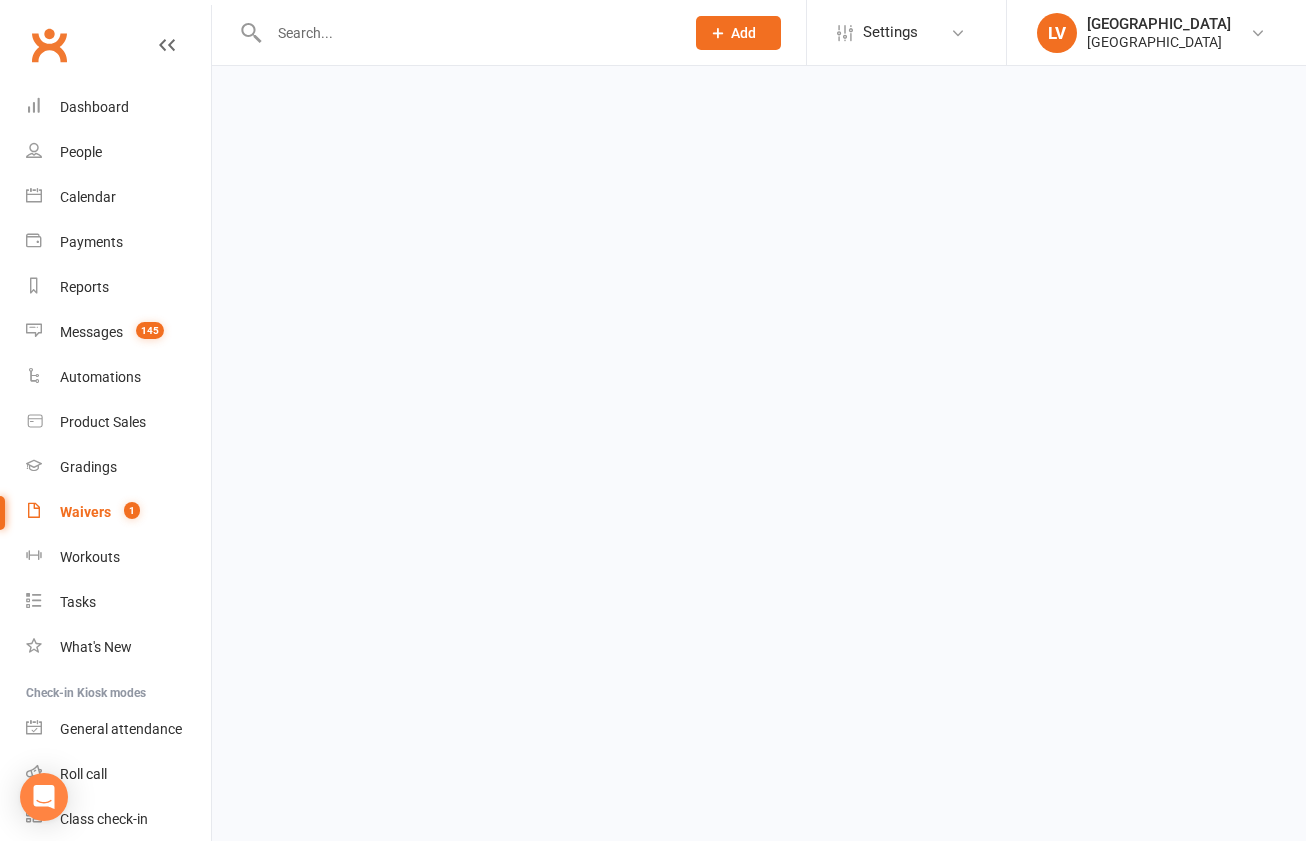scroll, scrollTop: 0, scrollLeft: 0, axis: both 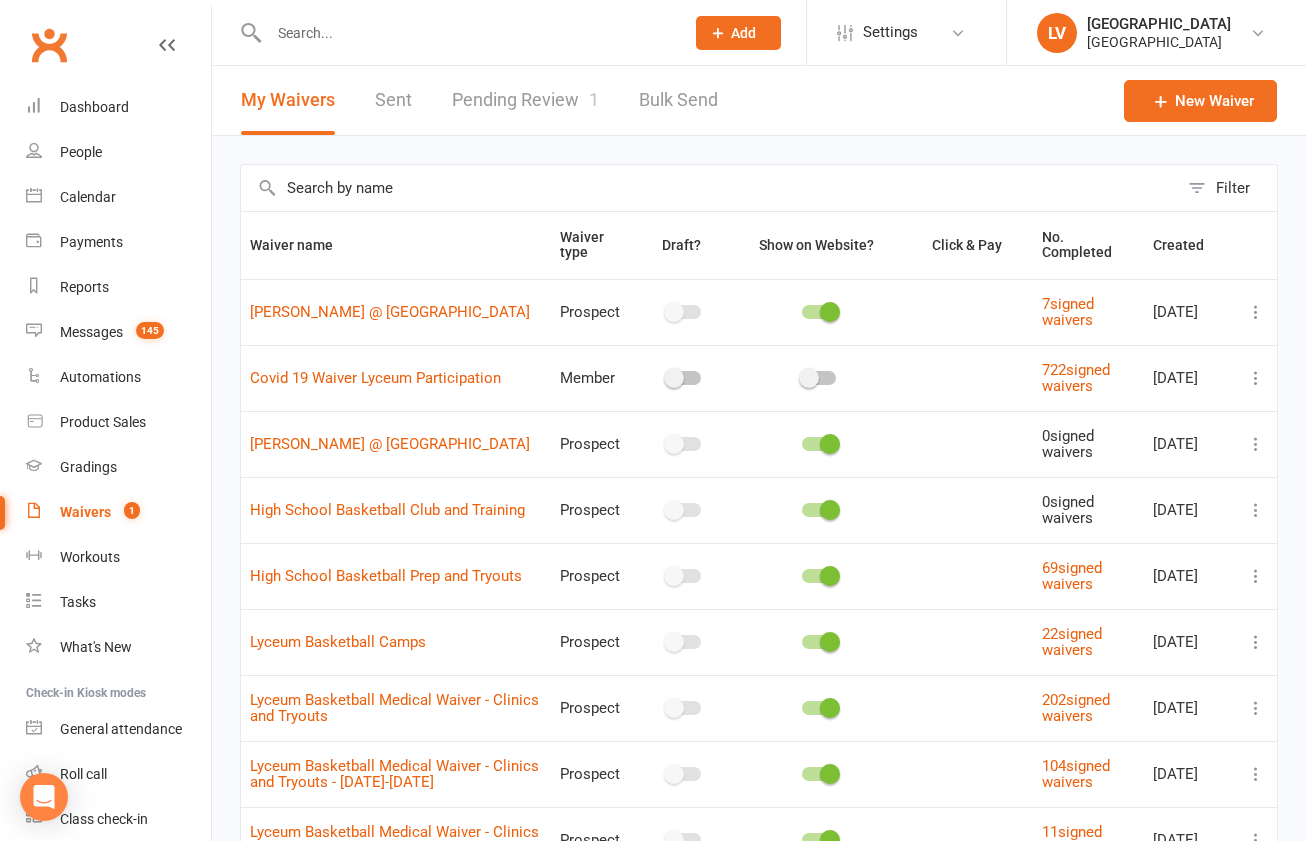 click on "Pending Review 1" at bounding box center (525, 100) 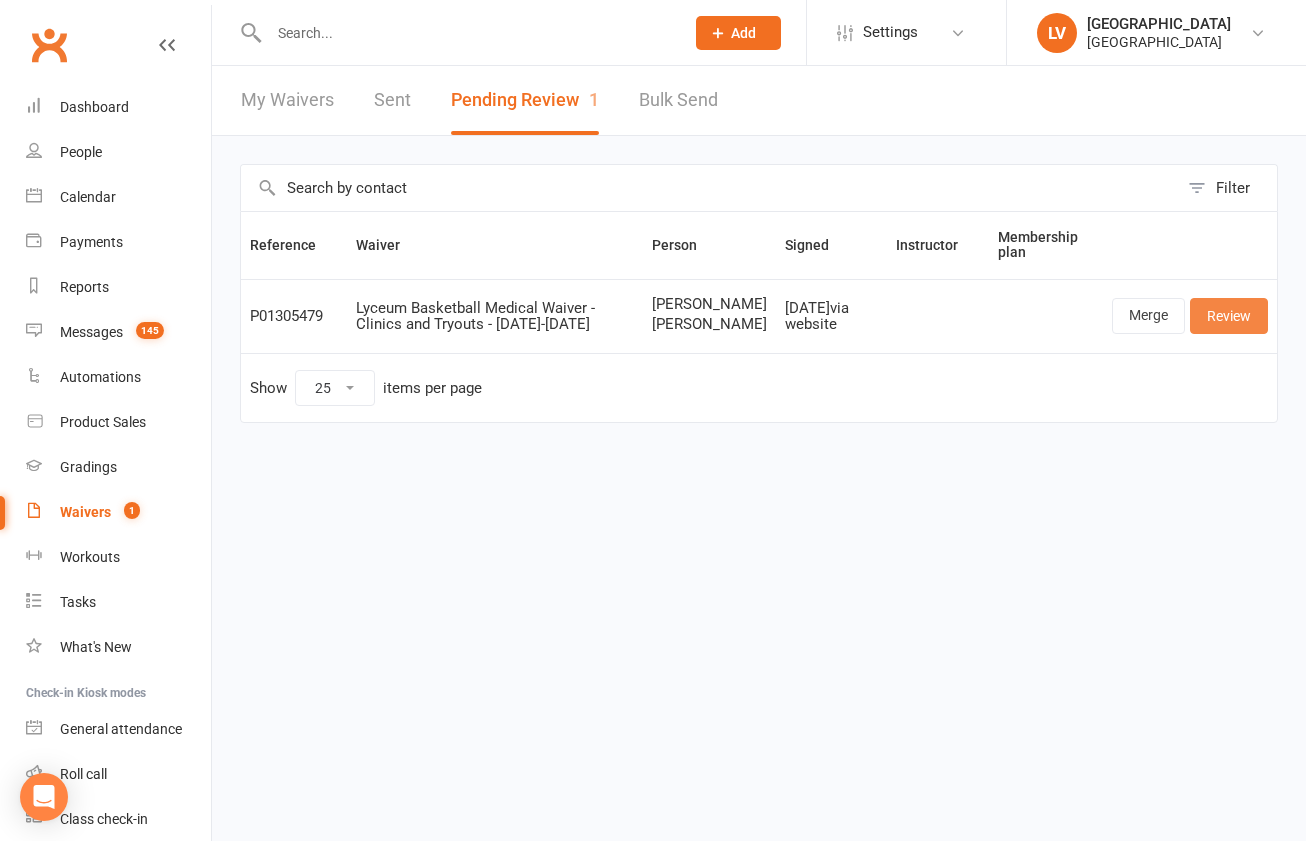 click on "Review" at bounding box center [1229, 316] 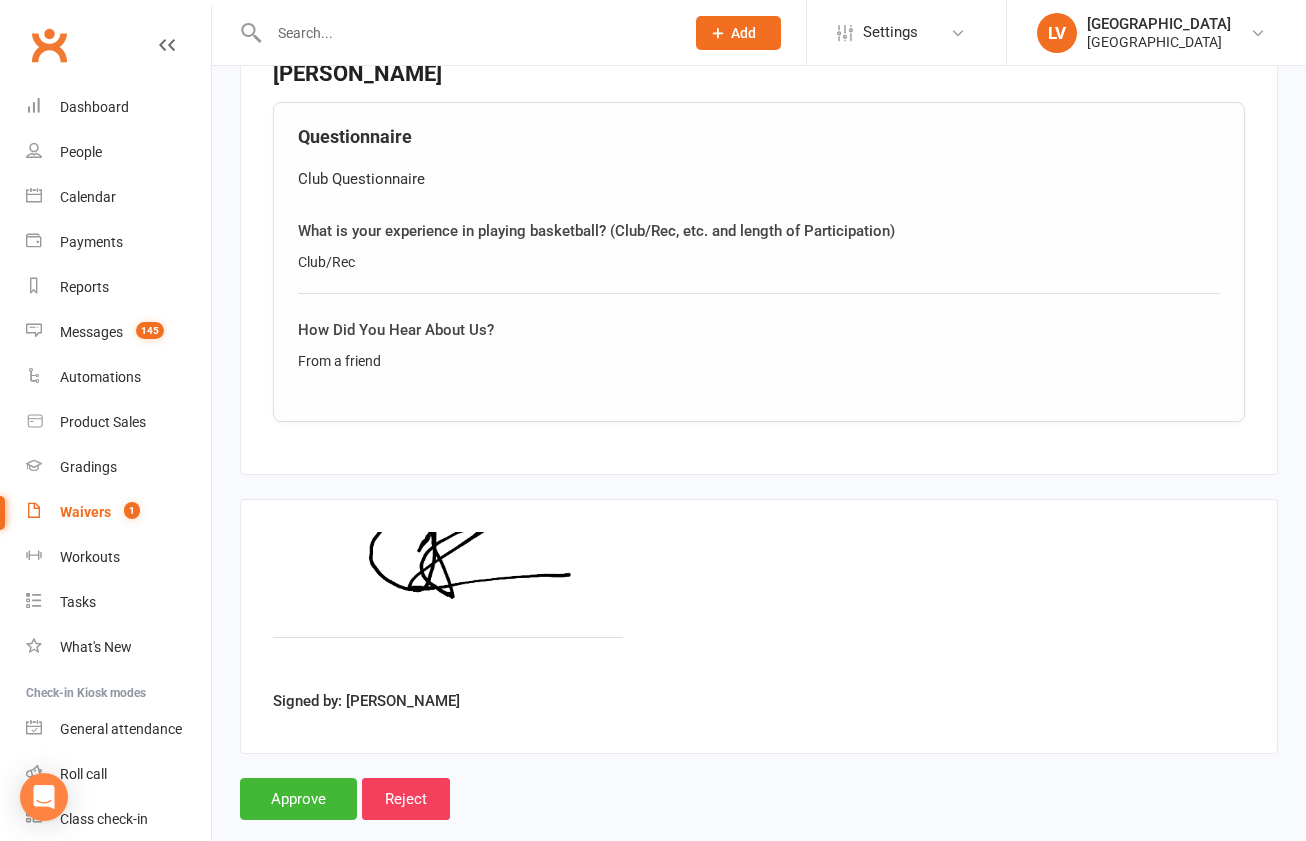 scroll, scrollTop: 1718, scrollLeft: 0, axis: vertical 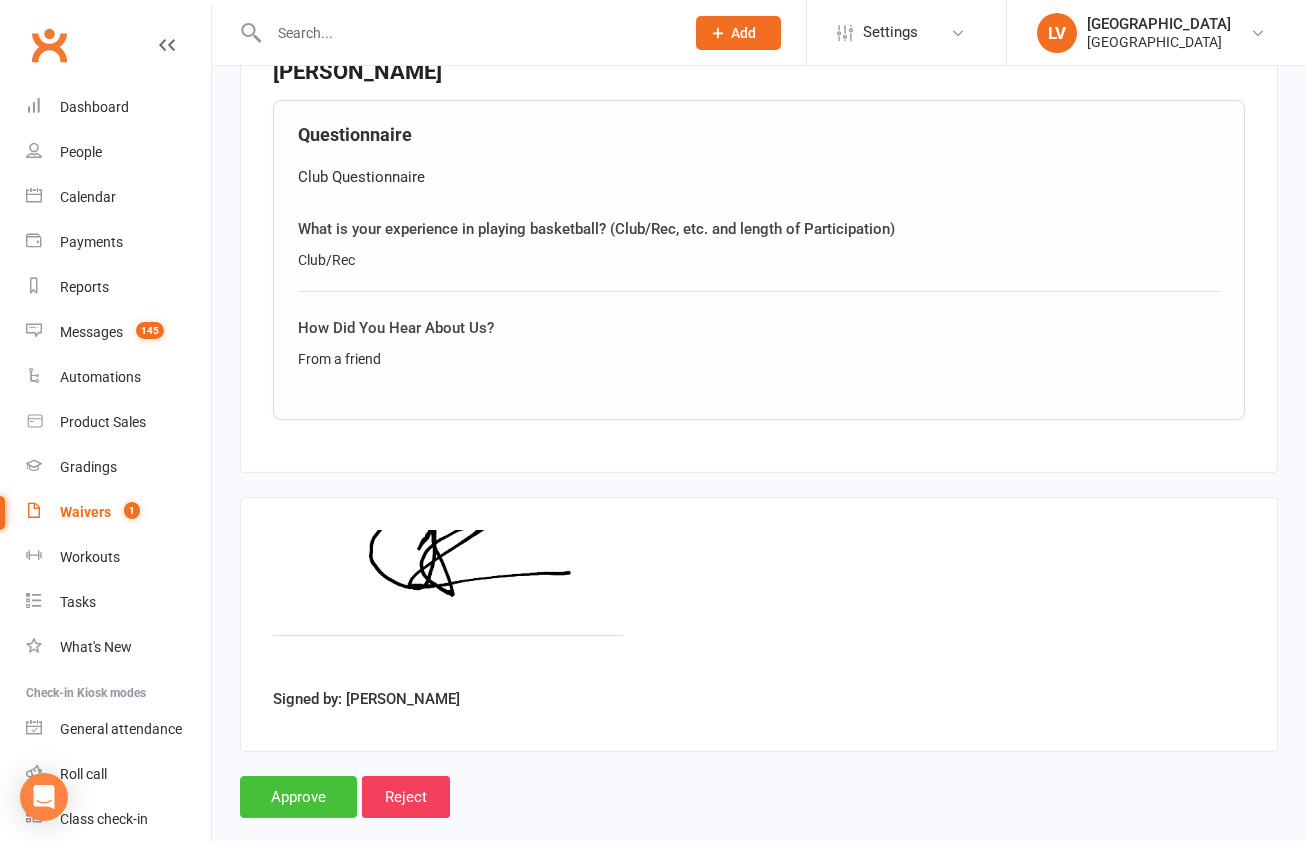 click on "Approve" at bounding box center (298, 797) 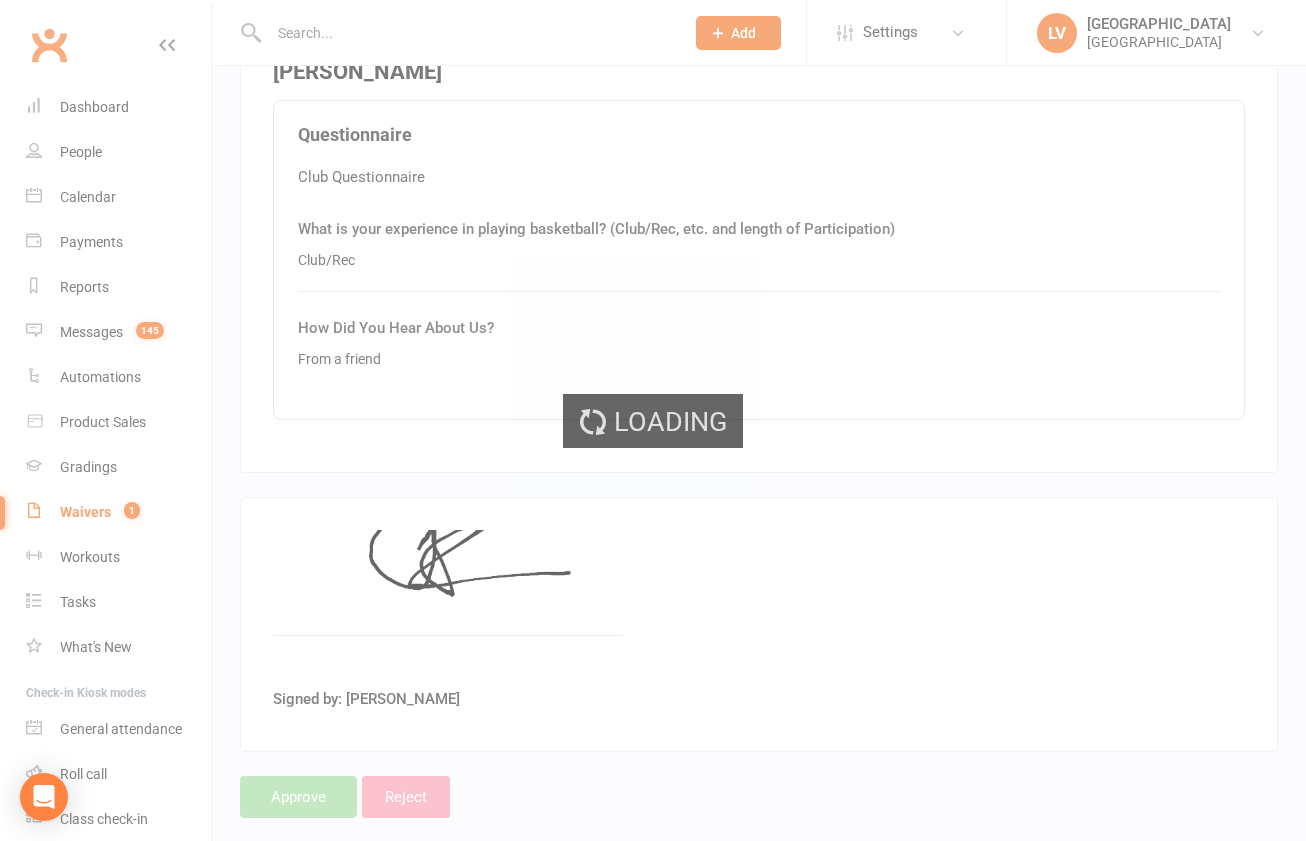 scroll, scrollTop: 0, scrollLeft: 0, axis: both 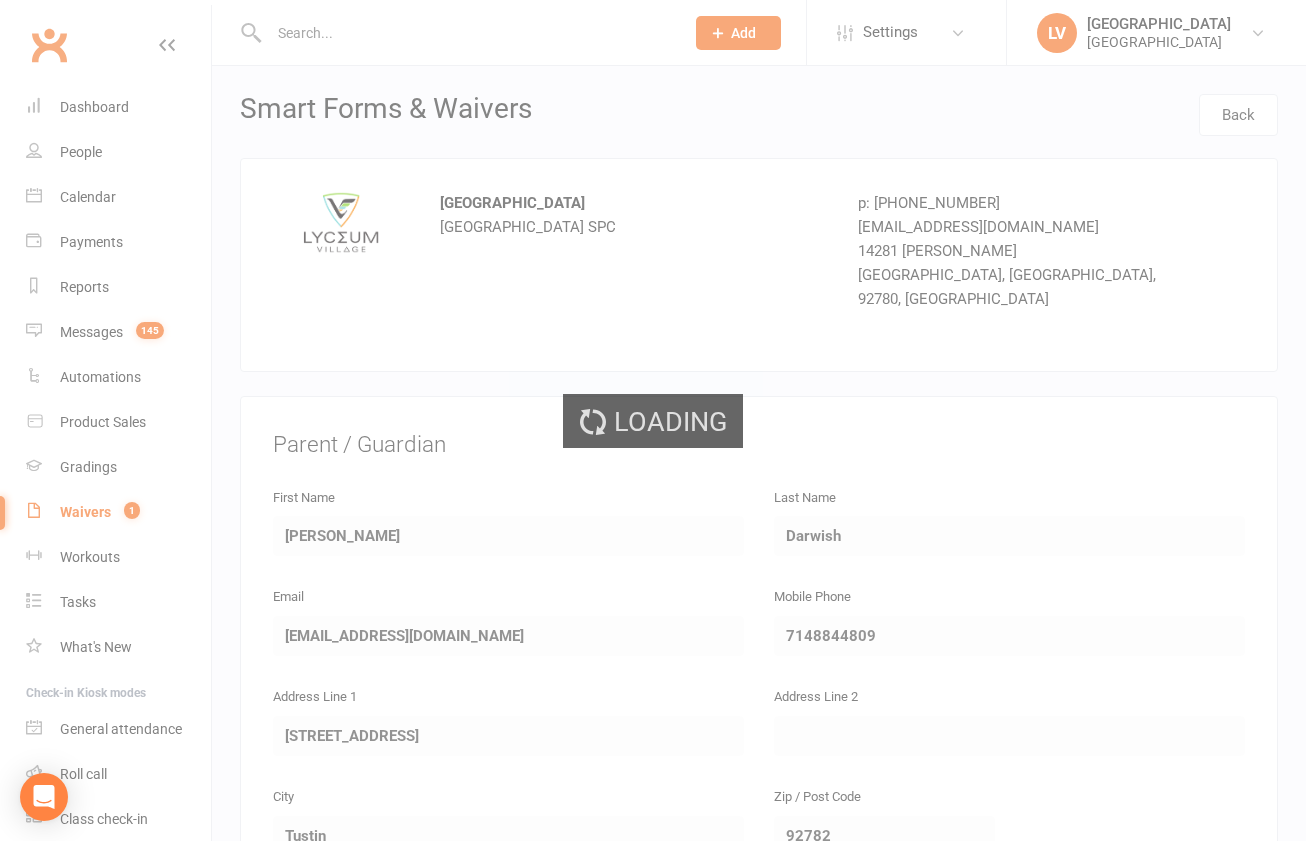 select on "25" 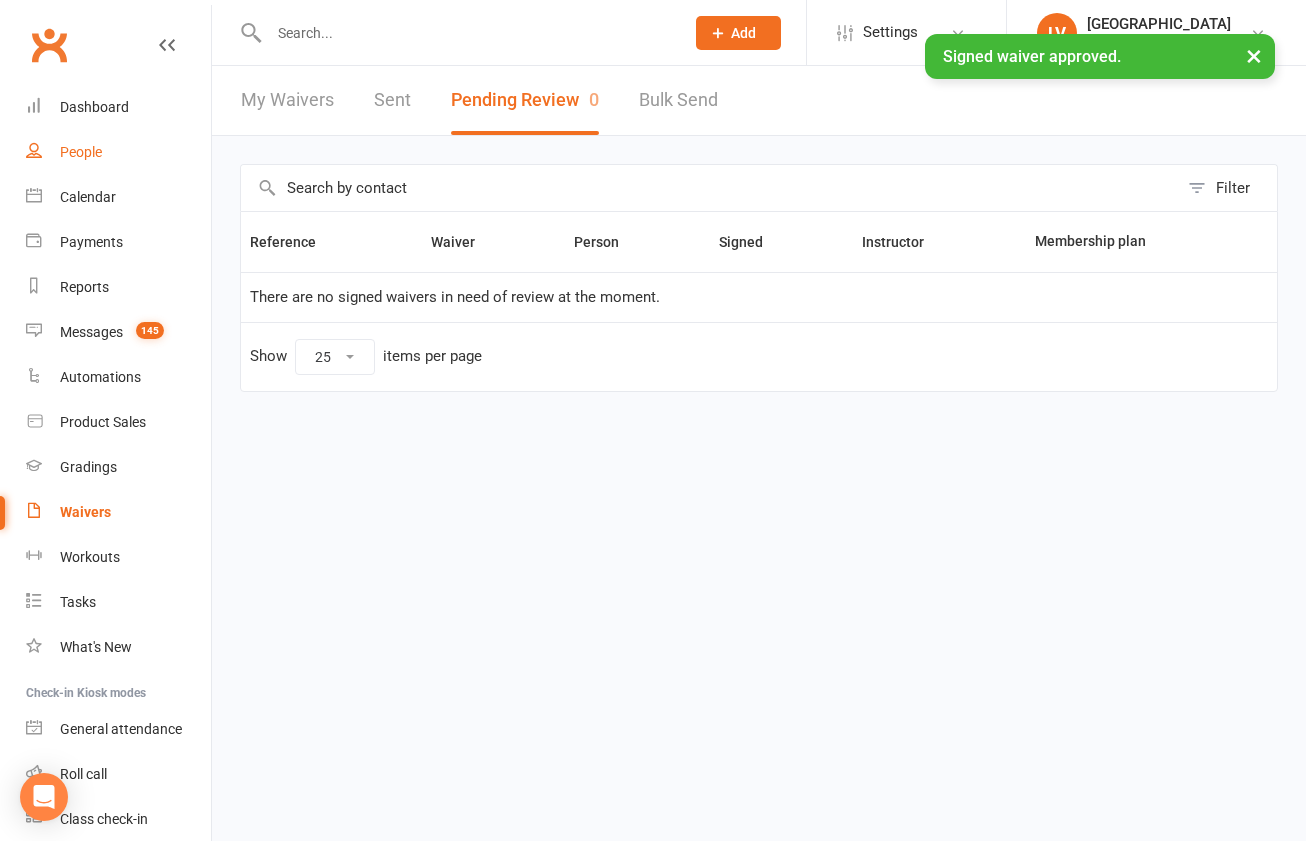 click on "People" at bounding box center [81, 152] 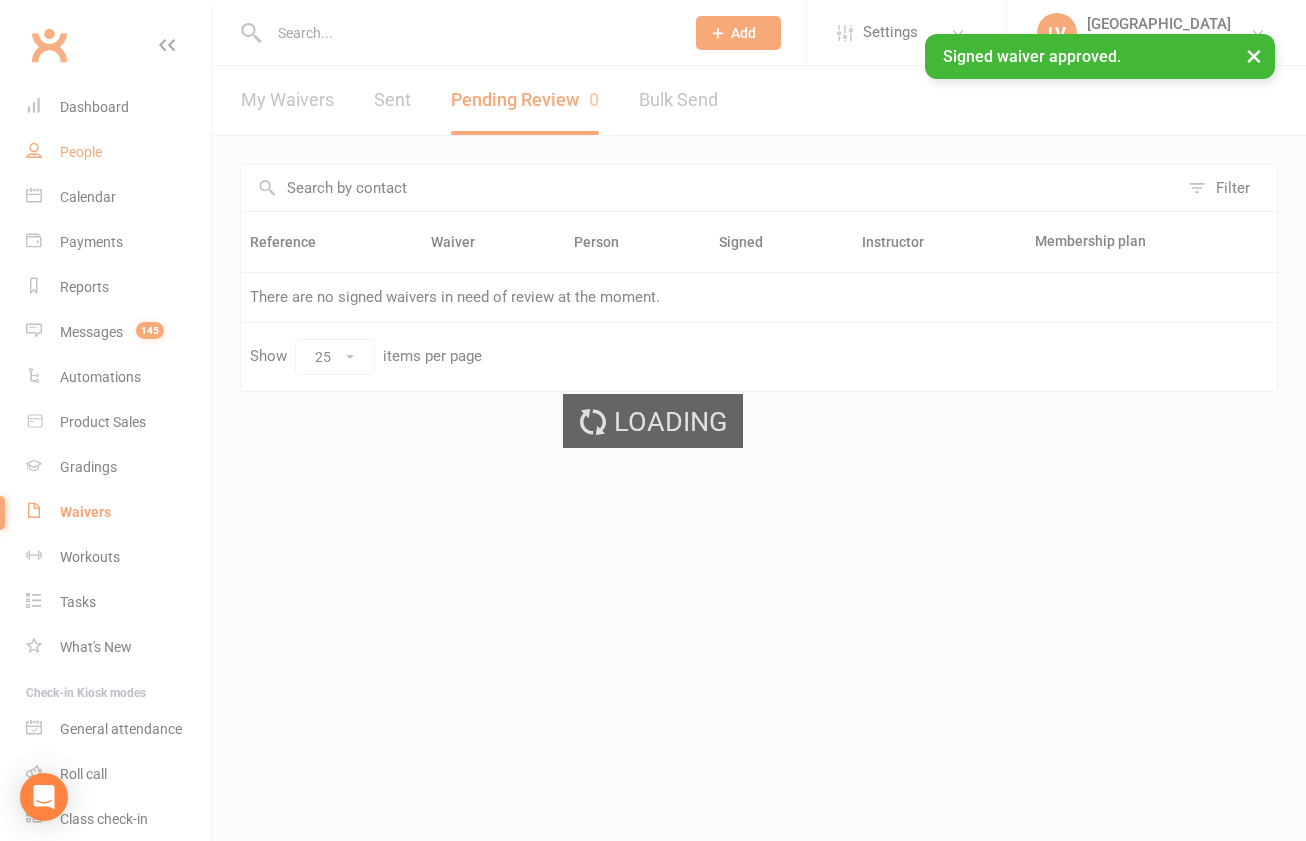 select on "50" 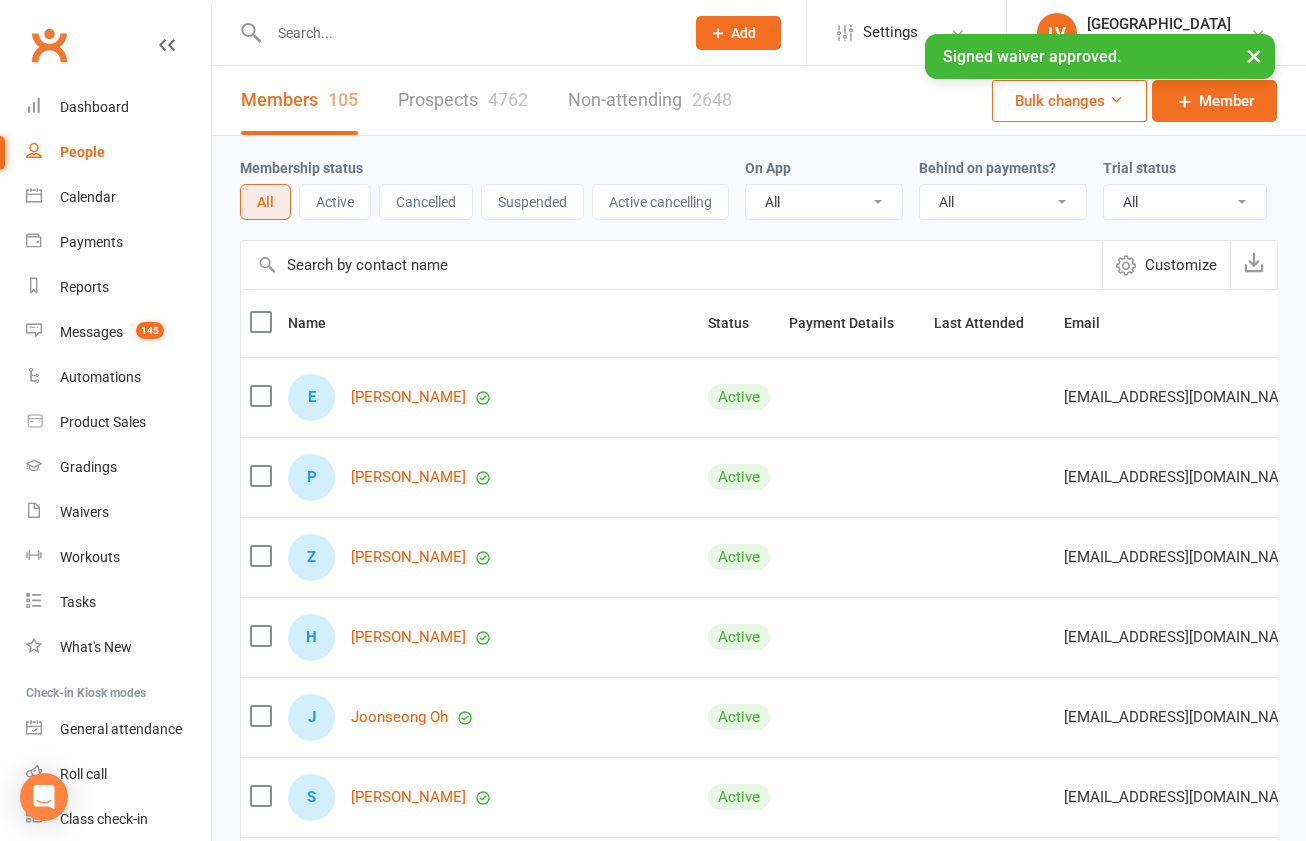 click on "Prospects 4762" at bounding box center [463, 100] 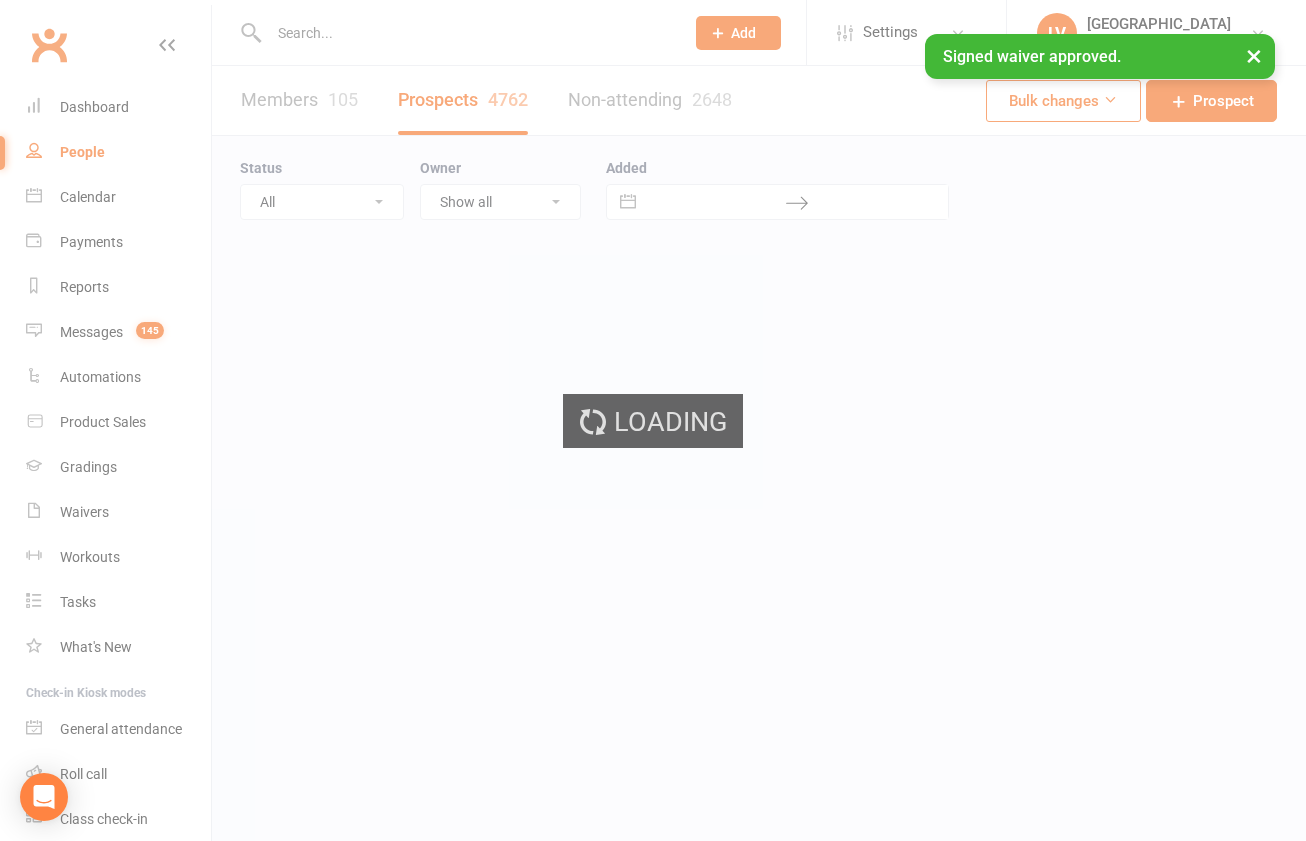 select on "100" 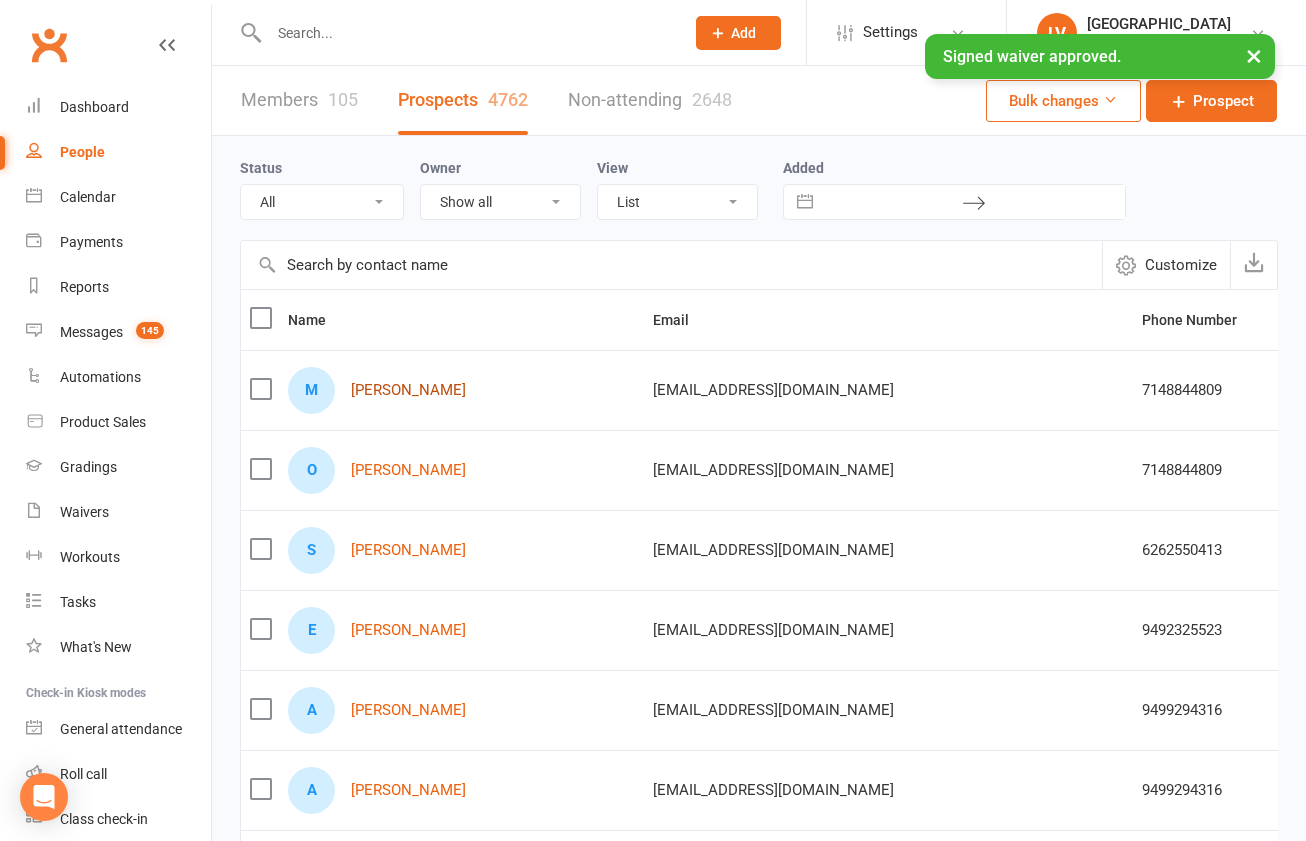 click on "[PERSON_NAME]" at bounding box center [408, 390] 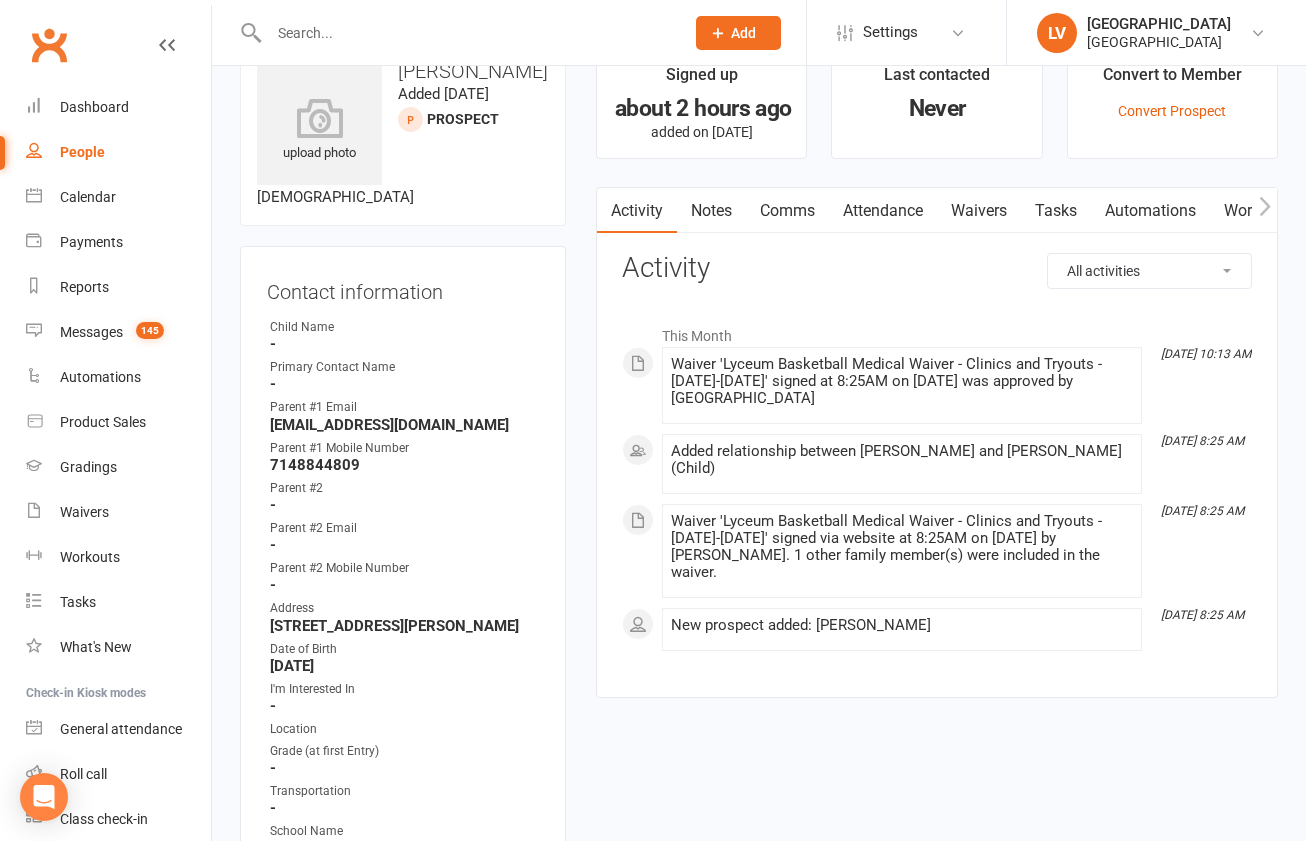 scroll, scrollTop: 53, scrollLeft: 0, axis: vertical 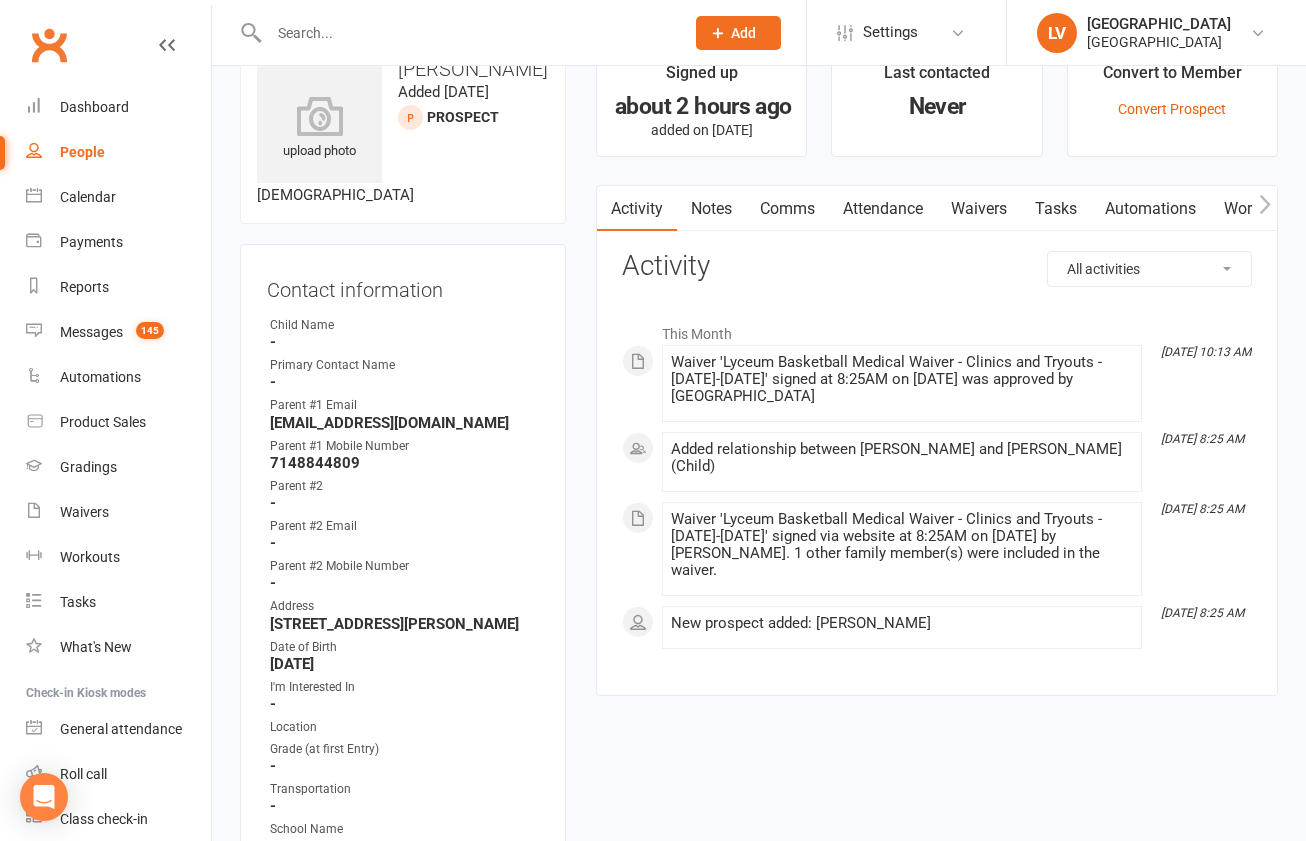 click on "Comms" at bounding box center (787, 209) 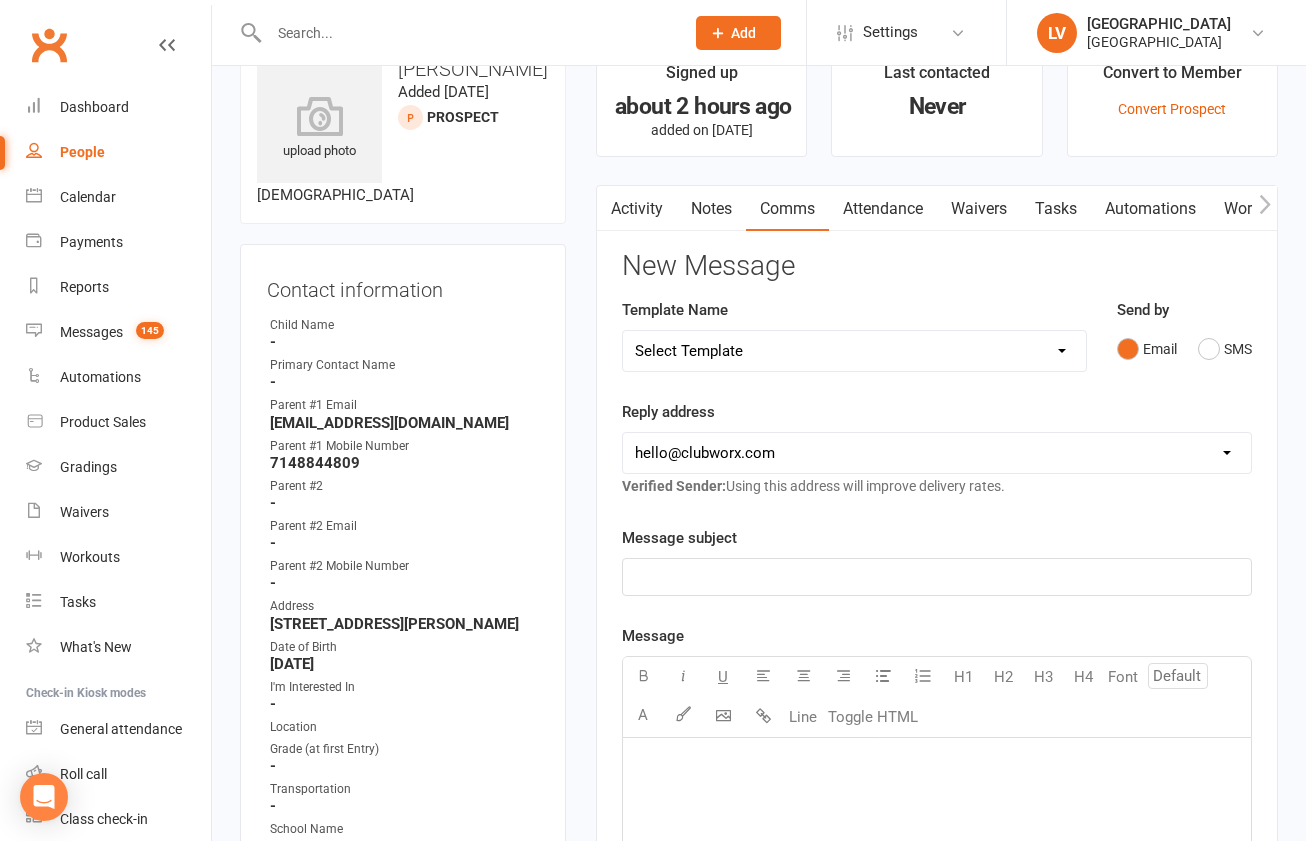 click on "Select Template [SMS] Absentee Notification [Email] Application Beta Users [Email] Assessment Results - Athletic [Email] Basketball - Monthly Club Dues [Email] Basketball - Welcome to Lyceum Village Basketball Development Program [Email] Basketball - Winter Season Schedule [SMS] Checkin Notification [Email] Covid-19 [Email] Driver Assignment Process [Email] Instructions for ACH [Email] Inviting Investors [Email] LF - 2020 Before & After School Programs at Lyceum Village [Email] LF - 2020 Fall Schedule [Email] LF - Describe Membership [Email] LF - Summer Camps at Lyceum Village [Email] LF - Winter Camp [Email] Lyceum App - V1 [Email] Lyceum Foundation Great Start Series [Email] Membership Agreement [Email] Payments - Automated Payment Setup [Email] Please Provide A Review [Email] SAT Welcome [Email] What Happened at Your Child's Summer Camp [Email] Early Bird 2022 Summer Camp Sign-Up [Email] Join Us at Lyceum Basketball [Email] Club Basketball Swag [Email] Generic Girls Basketball Tryout [Email] Generic Tryout" at bounding box center [854, 351] 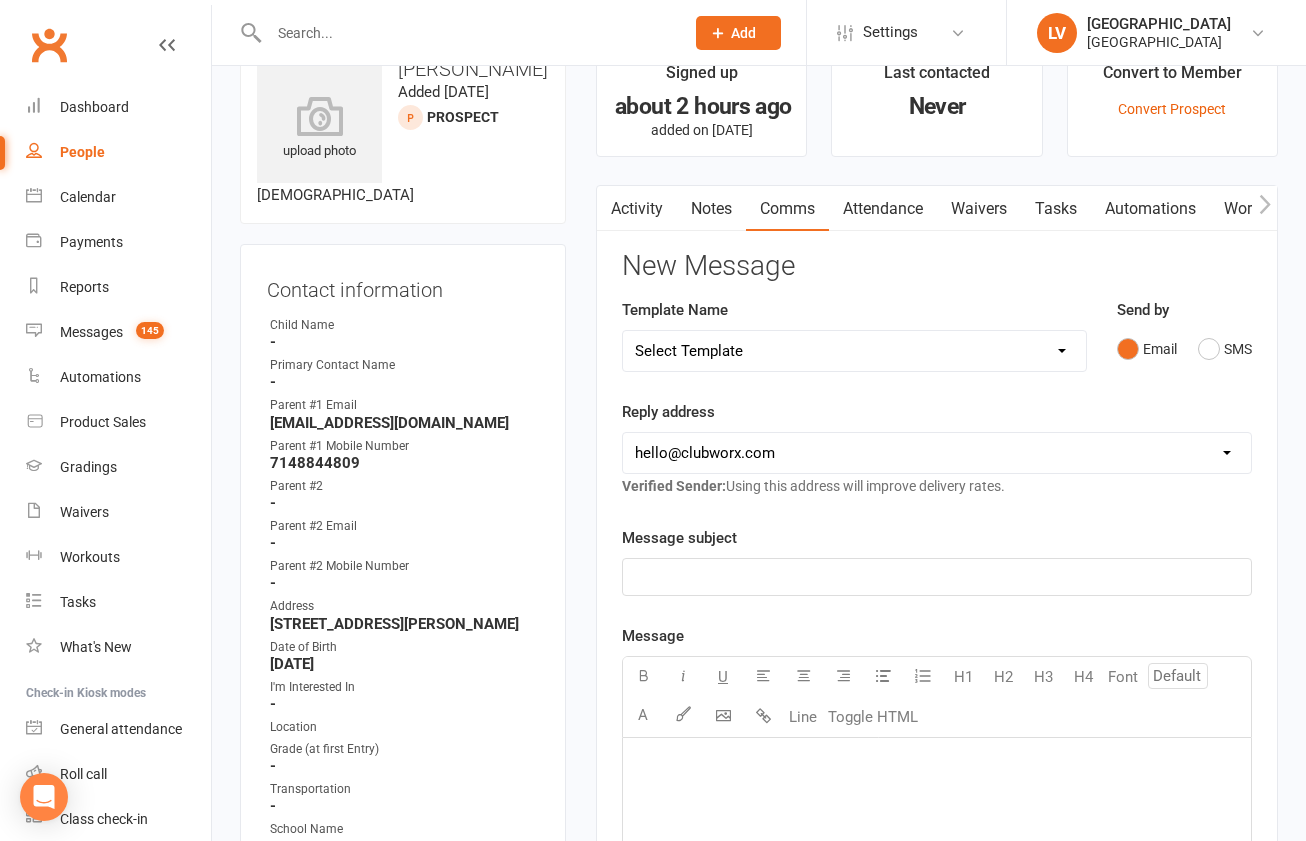 select on "29" 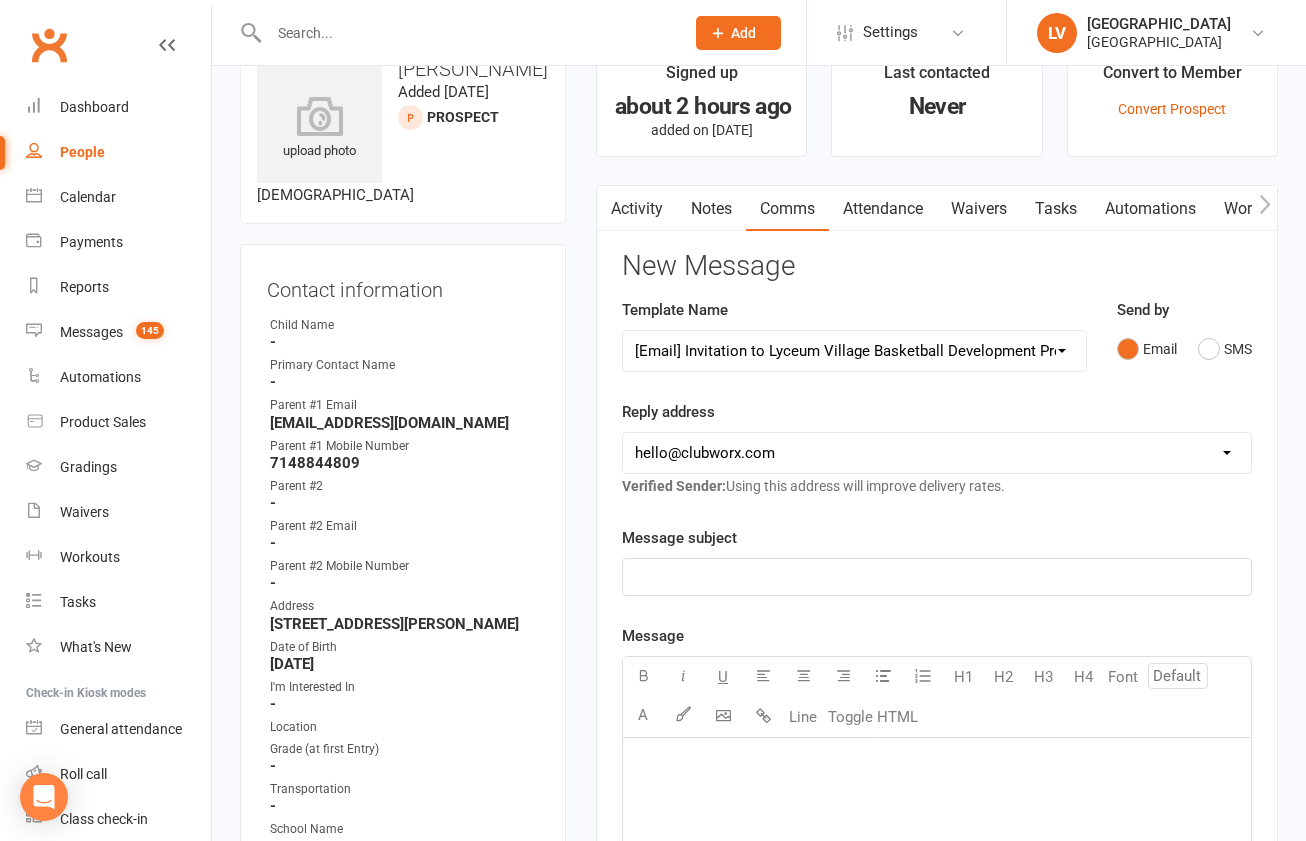 click on "[Email] Invitation to Lyceum Village Basketball Development Program" at bounding box center (0, 0) 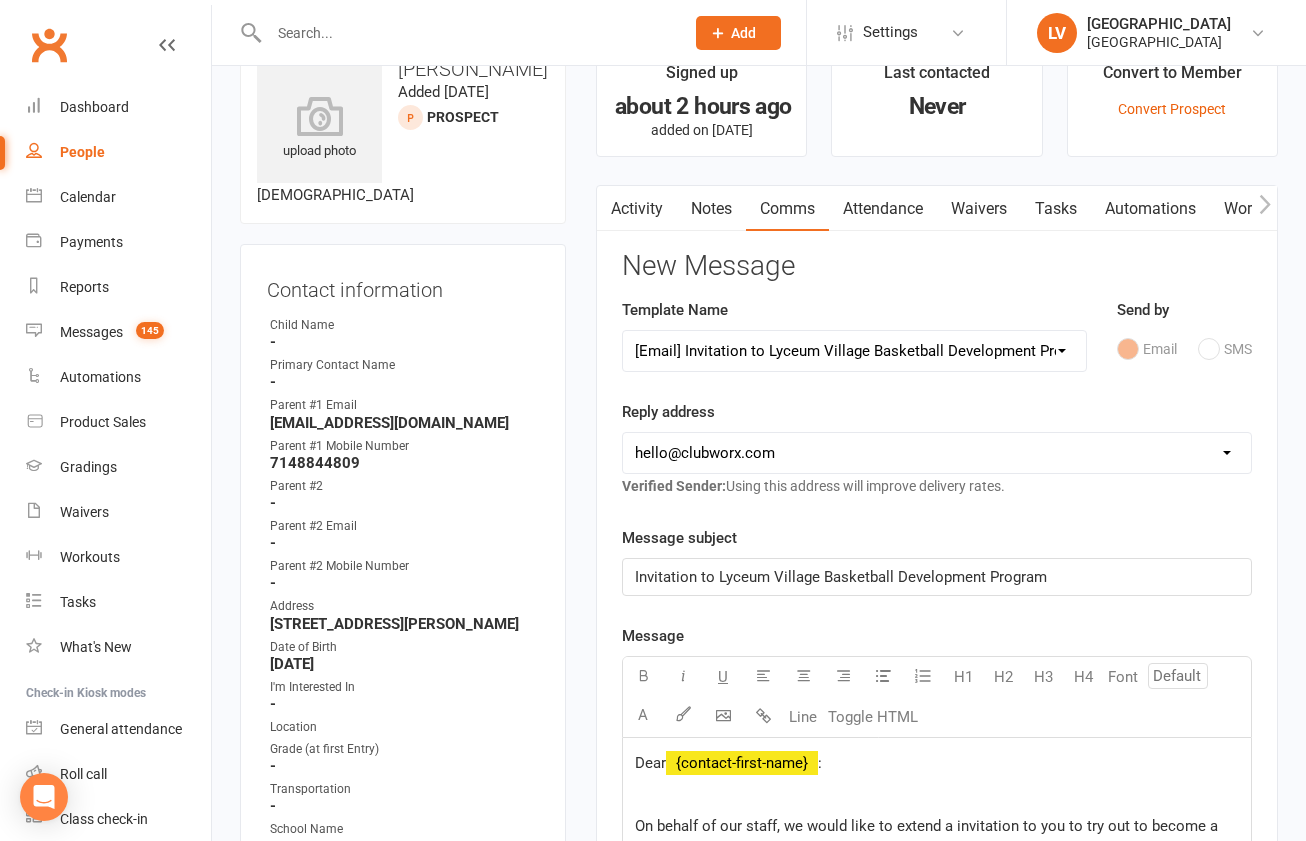 select on "1" 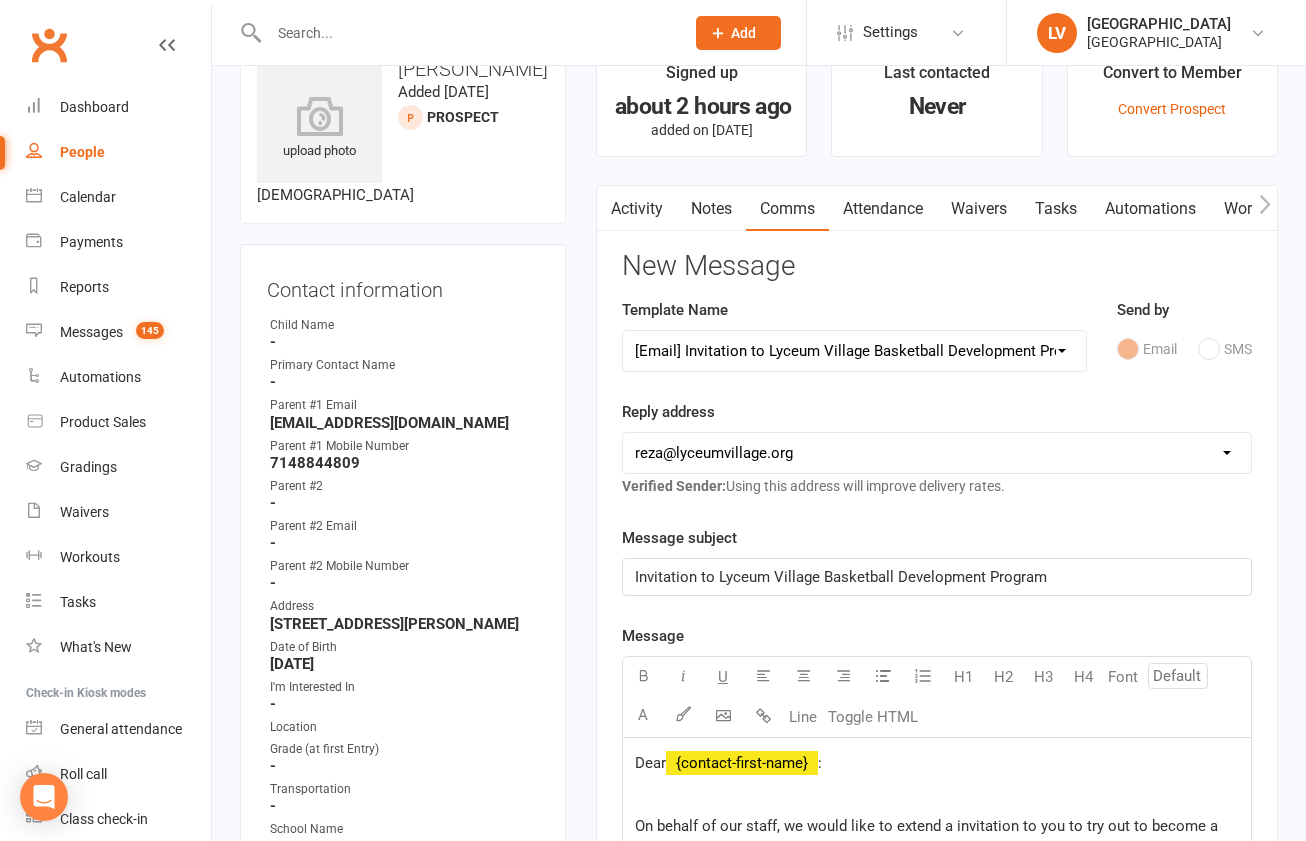 click on "reza@lyceumvillage.org" at bounding box center [0, 0] 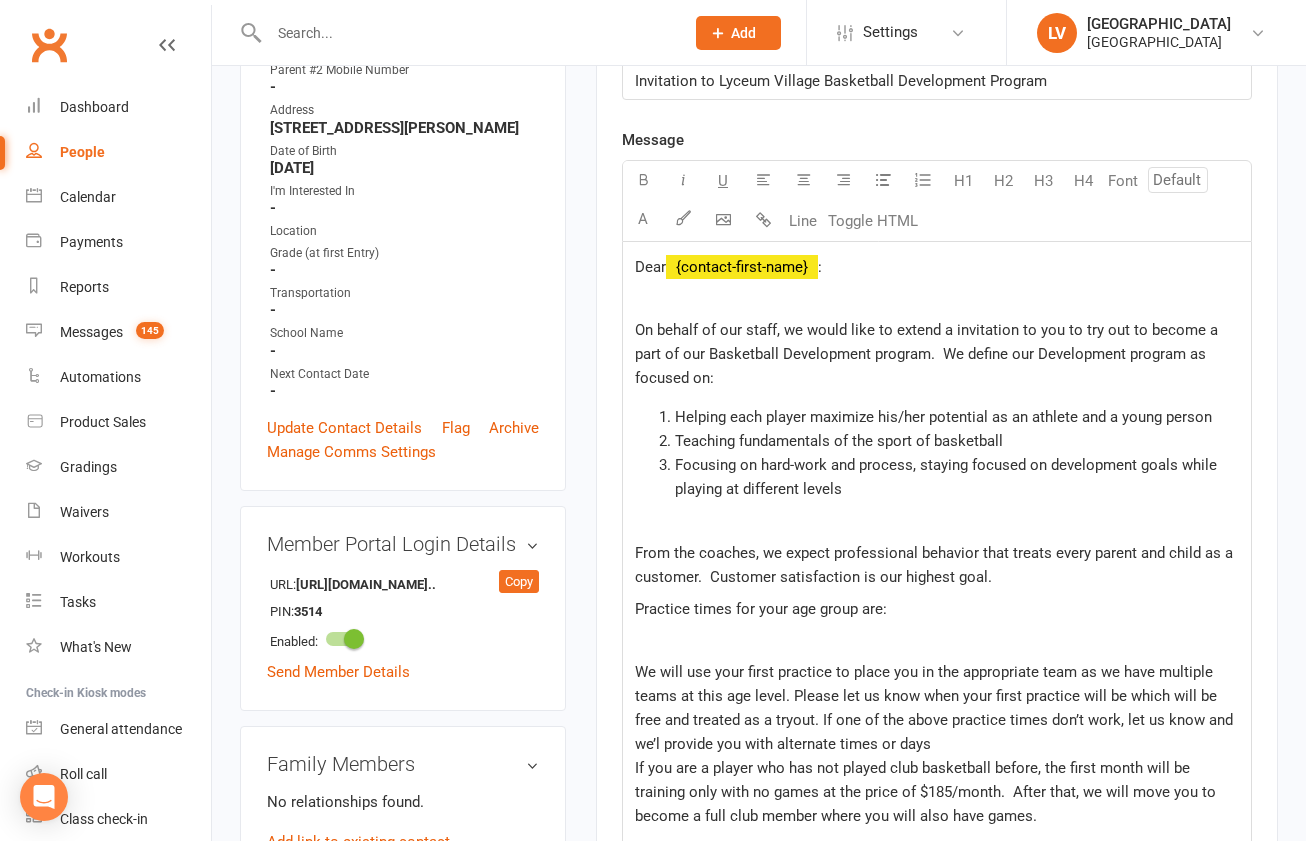 scroll, scrollTop: 566, scrollLeft: 0, axis: vertical 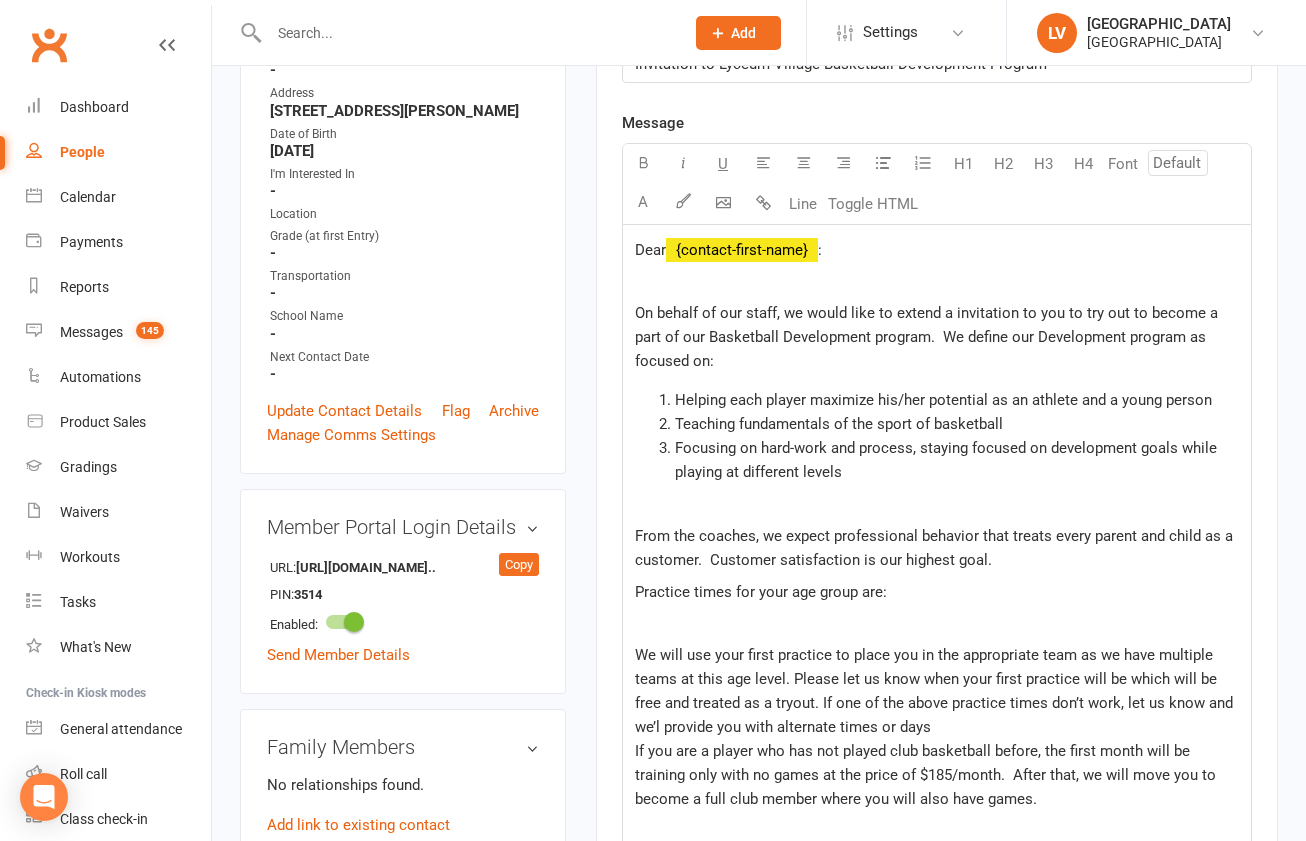 click 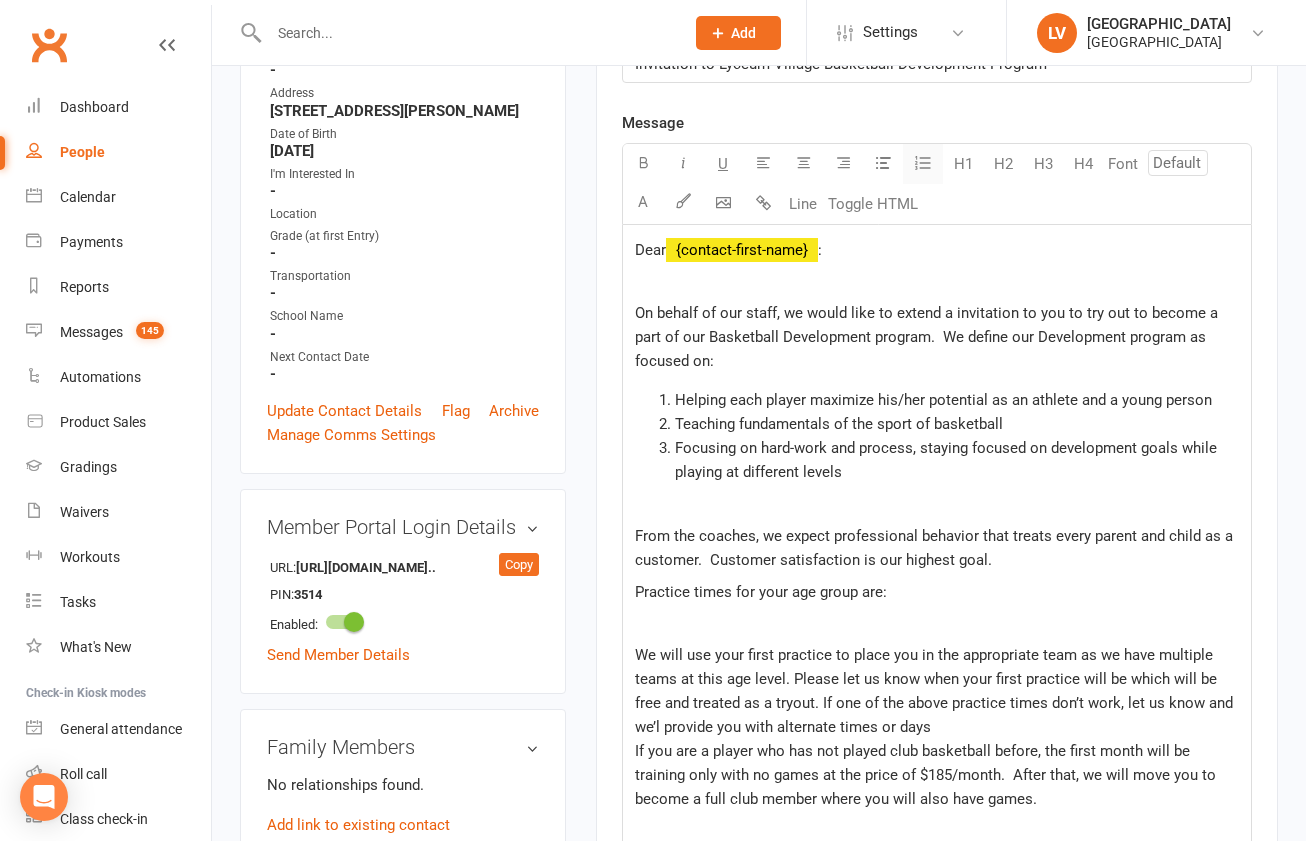 click 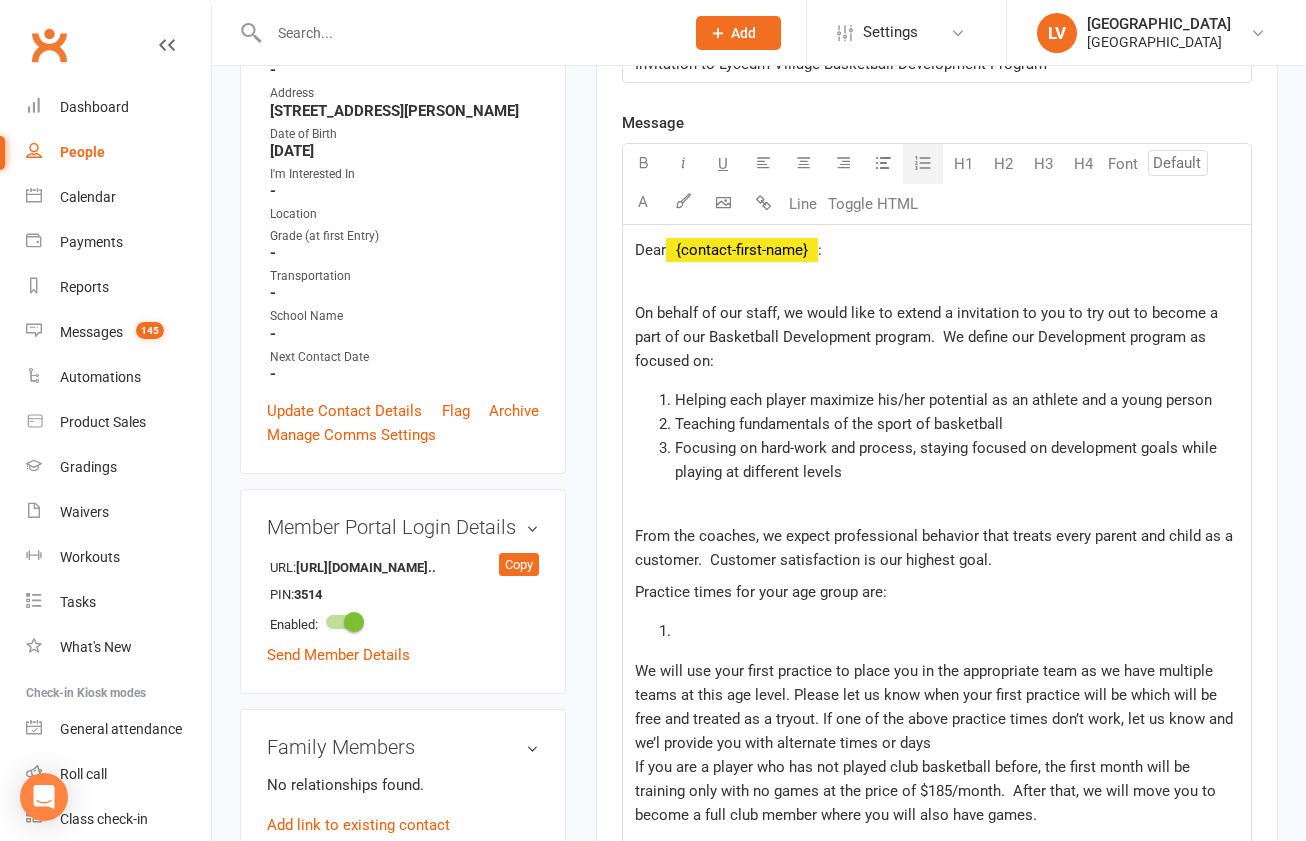 type 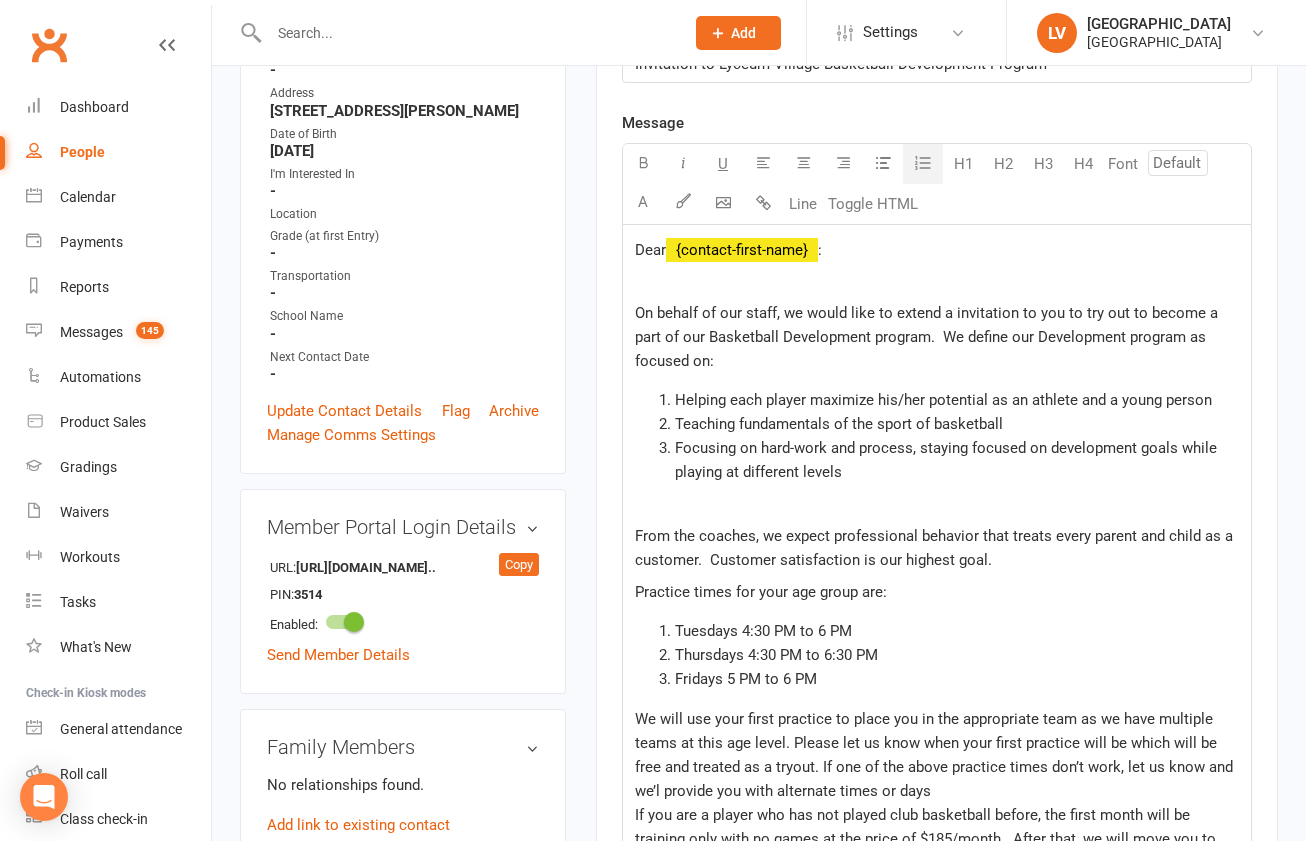 click on "Focusing on hard-work and process, staying focused on development goals while playing at different levels" 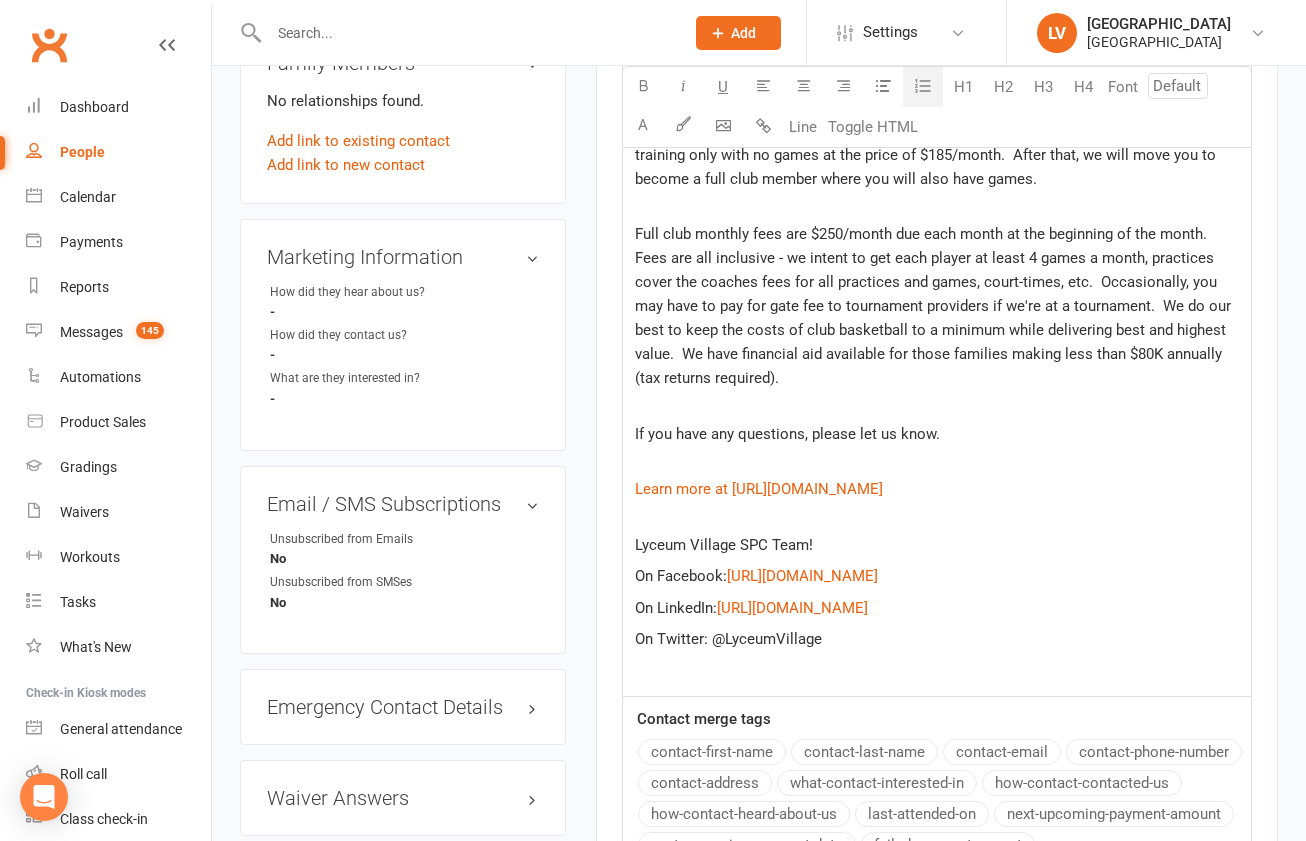 scroll, scrollTop: 1661, scrollLeft: 0, axis: vertical 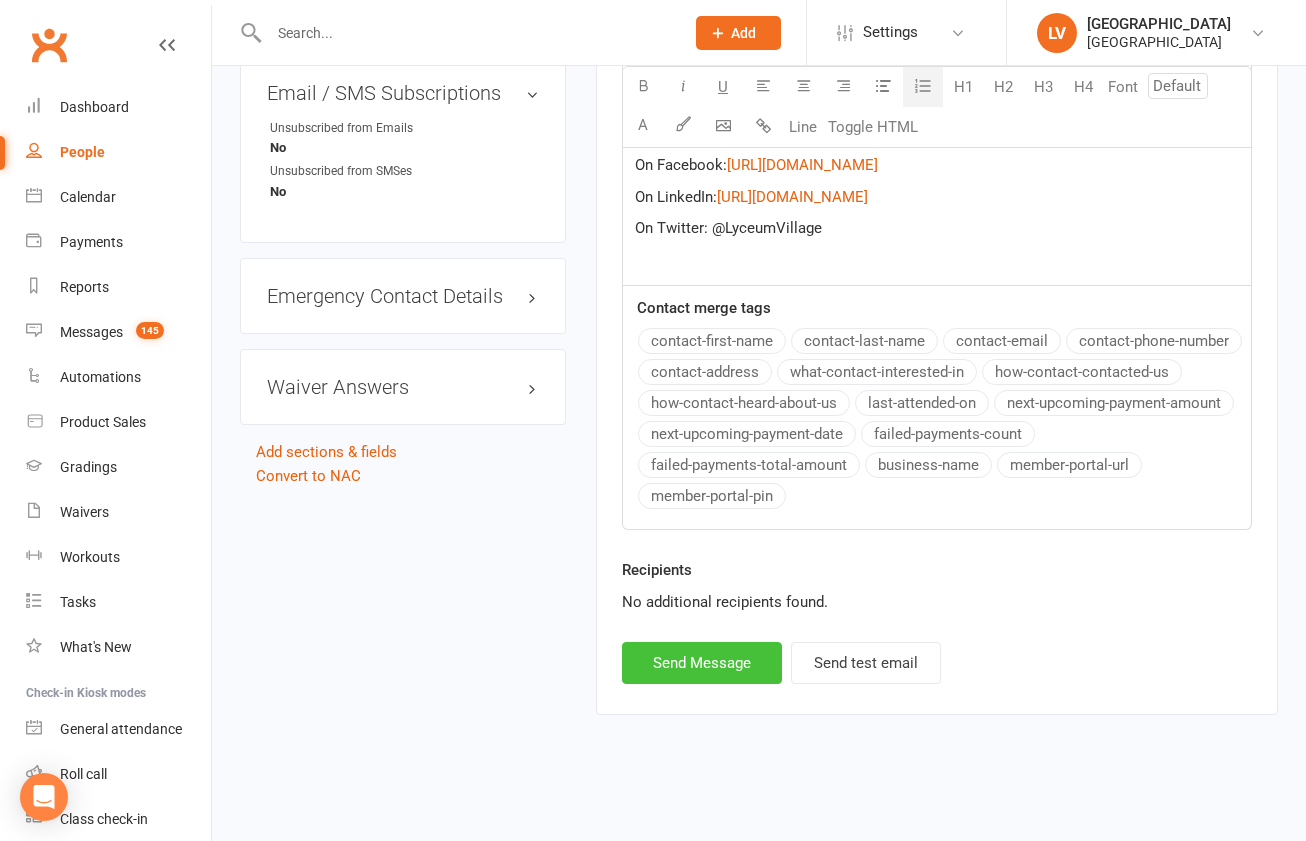 click on "Send Message" at bounding box center [702, 663] 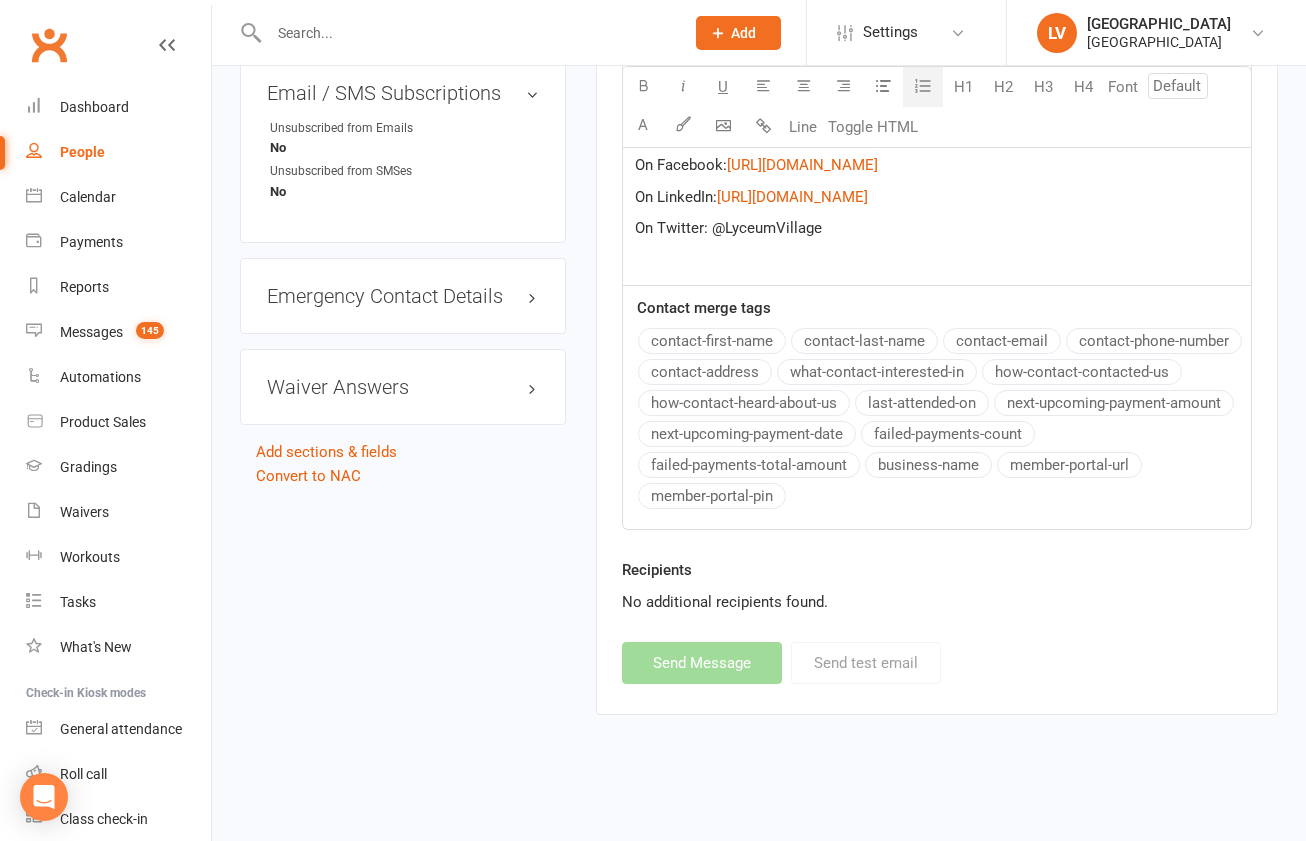 select 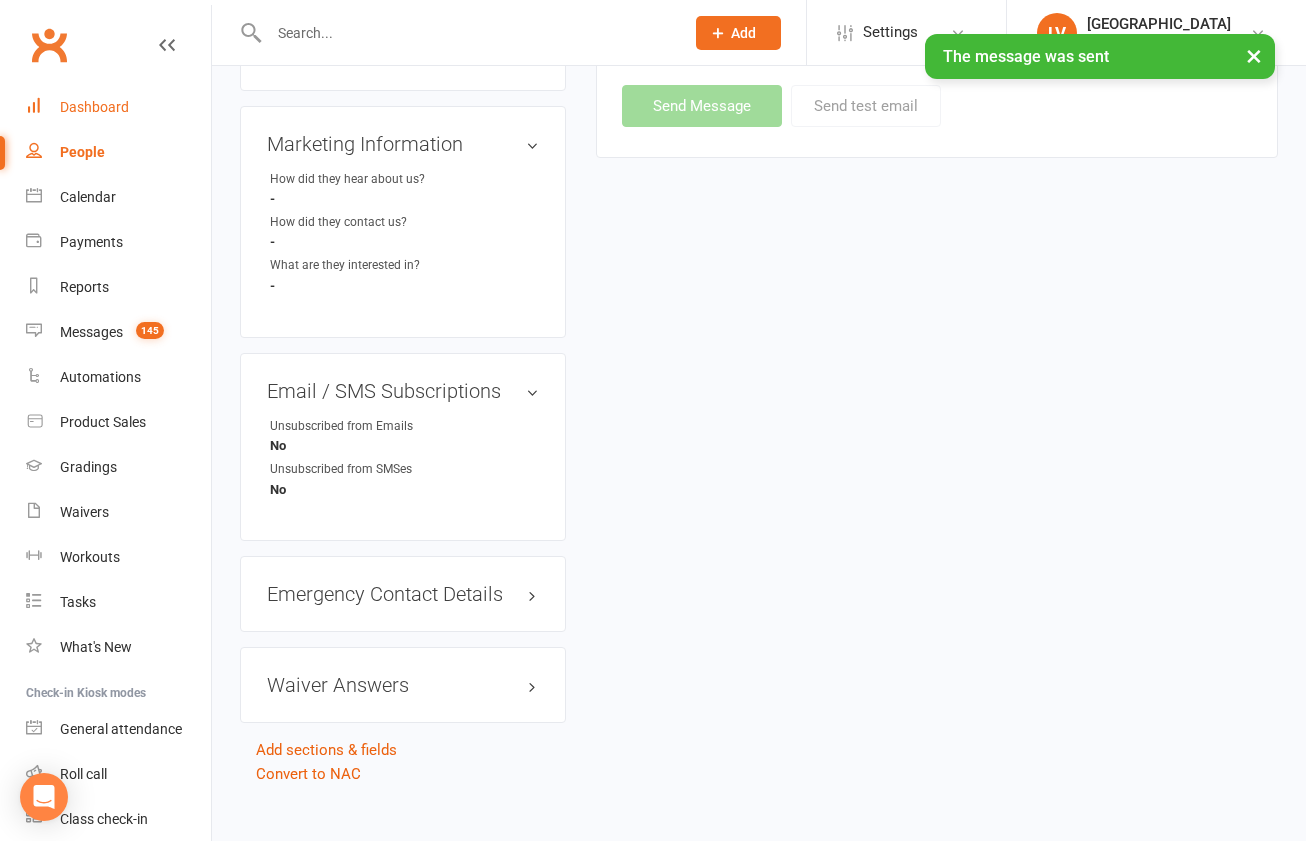 click on "Dashboard" at bounding box center [94, 107] 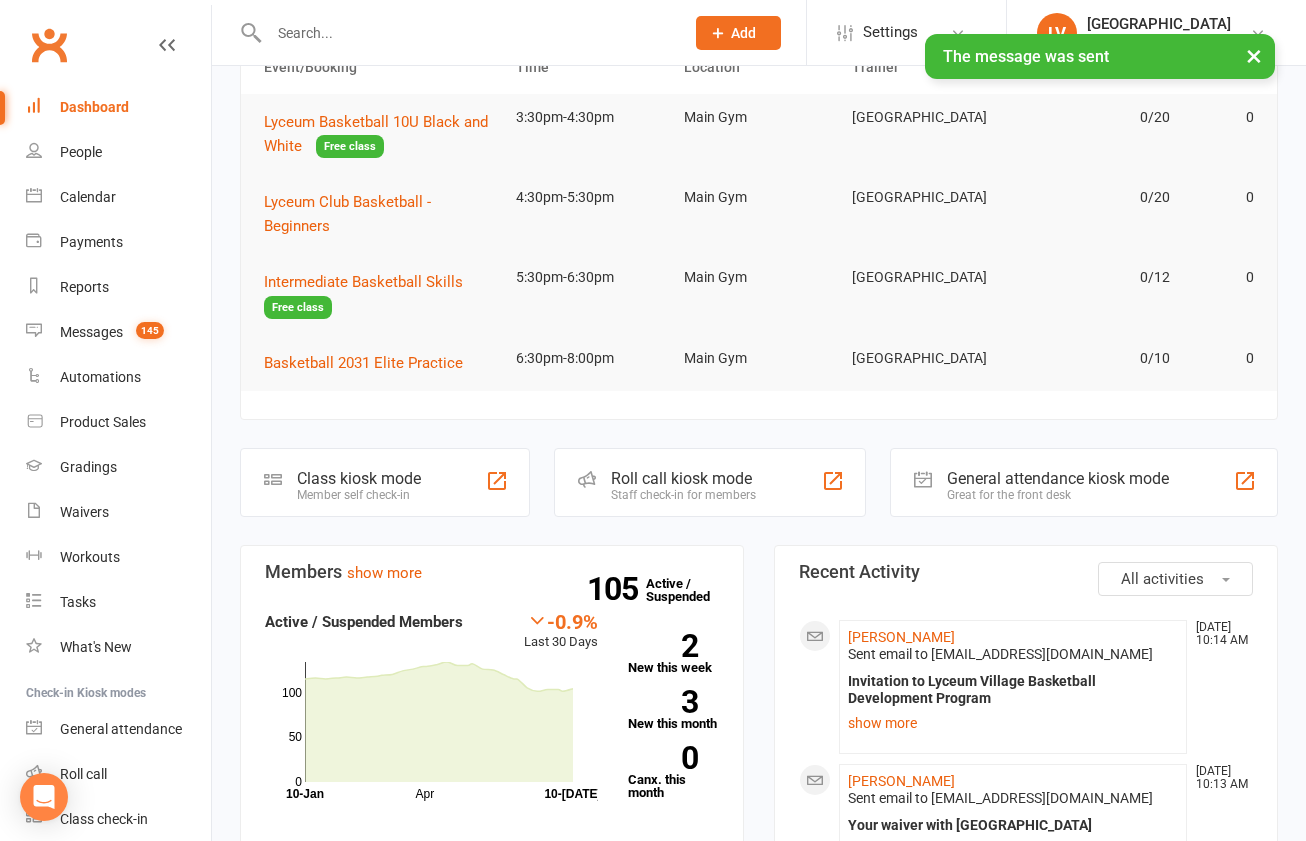 scroll, scrollTop: 522, scrollLeft: 0, axis: vertical 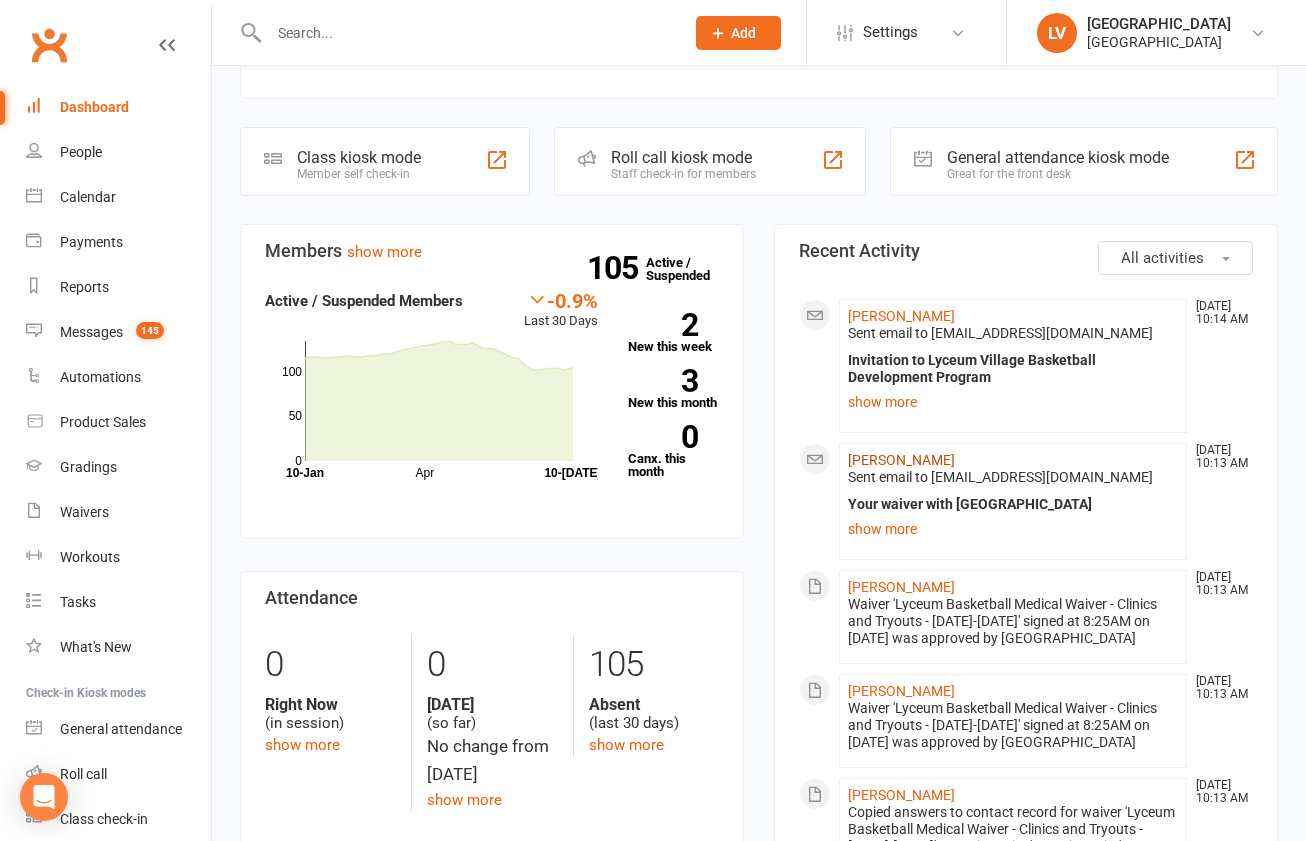 click on "[PERSON_NAME]" 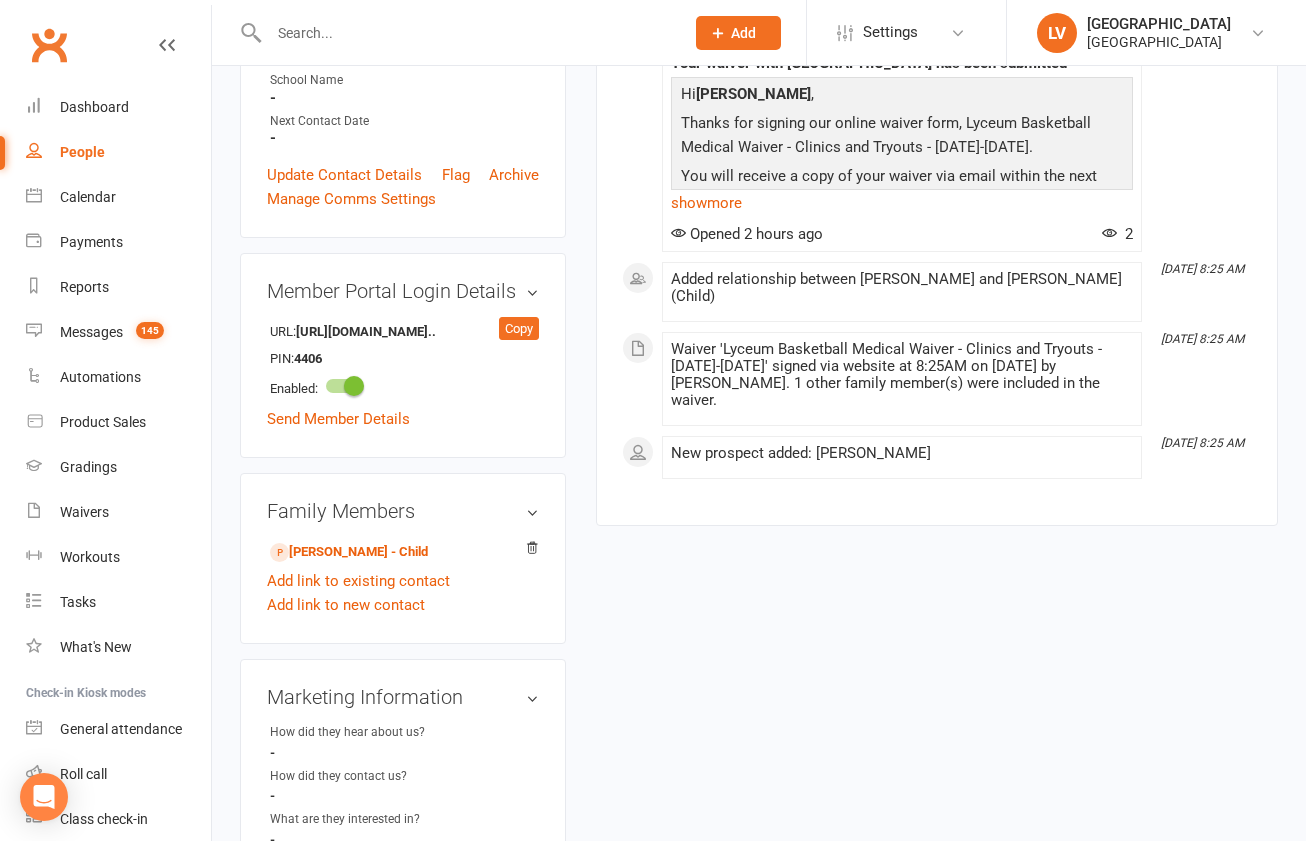 scroll, scrollTop: 915, scrollLeft: 0, axis: vertical 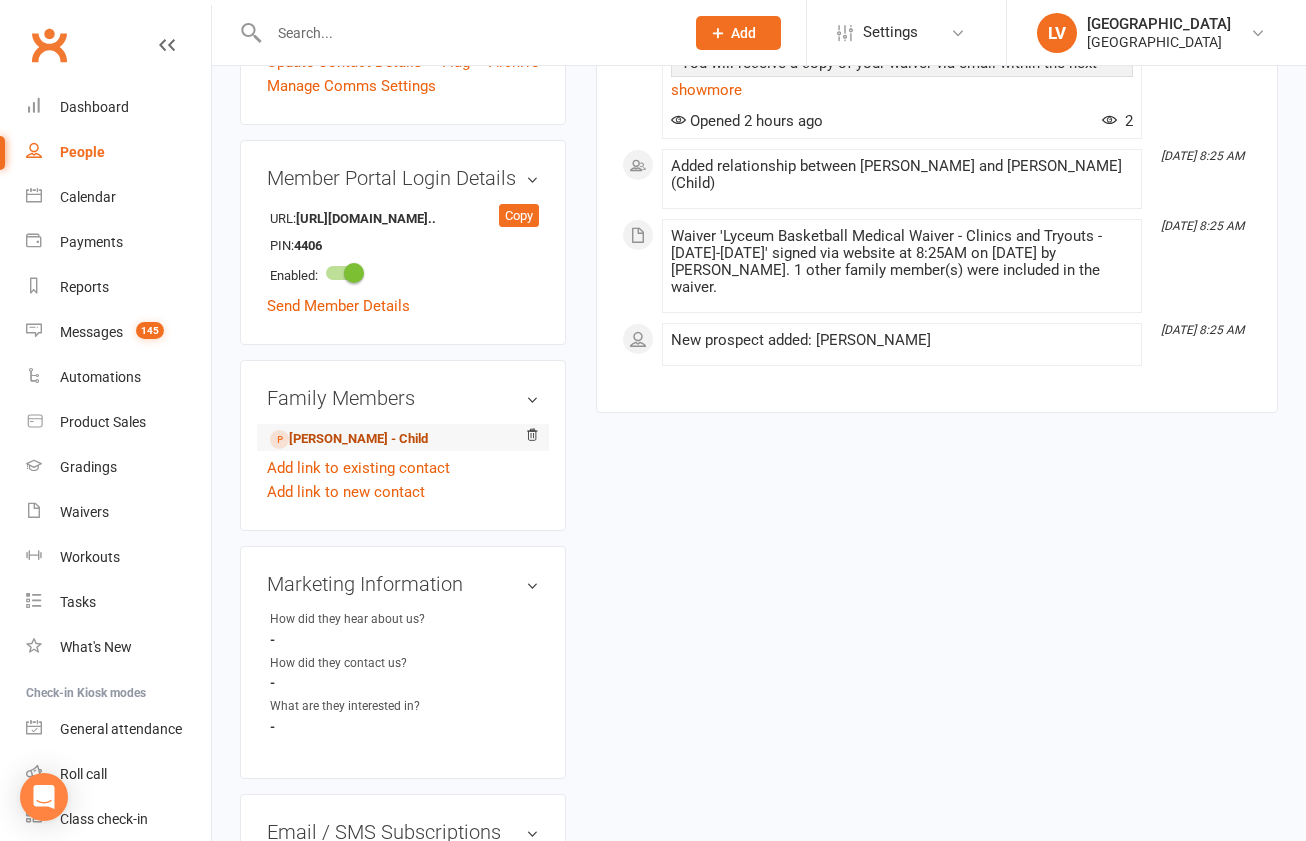 click on "Mazen Darwish - Child" at bounding box center [349, 439] 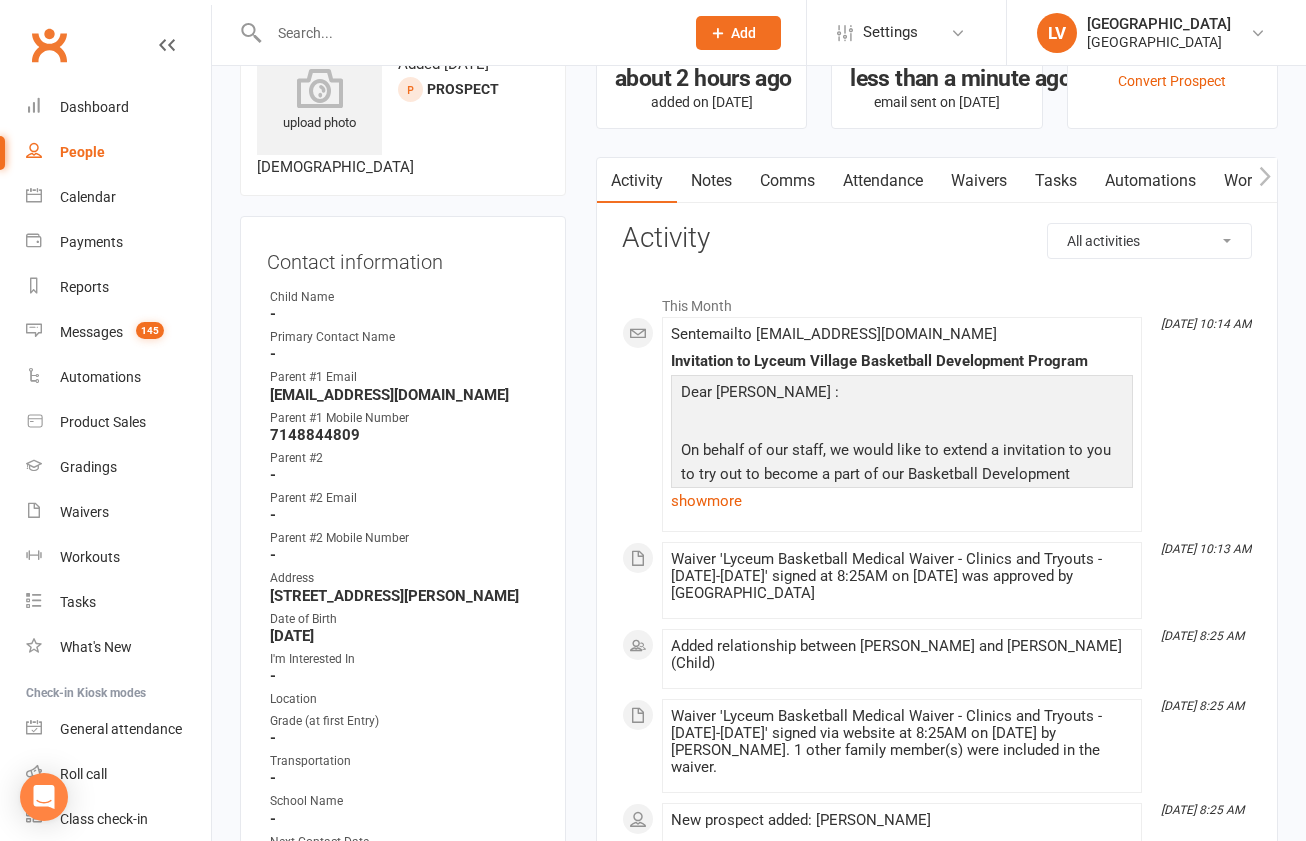 scroll, scrollTop: 0, scrollLeft: 0, axis: both 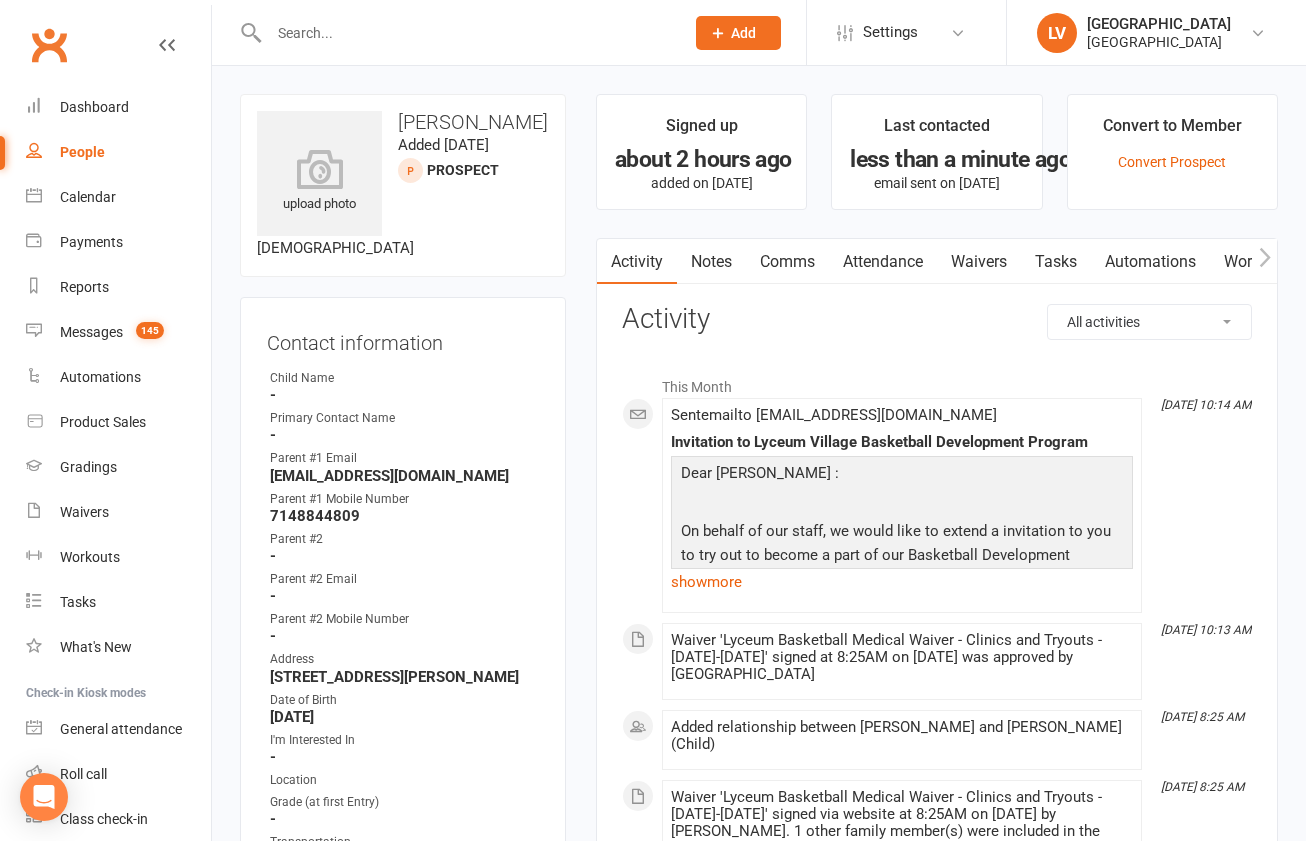 click on "Comms" at bounding box center (787, 262) 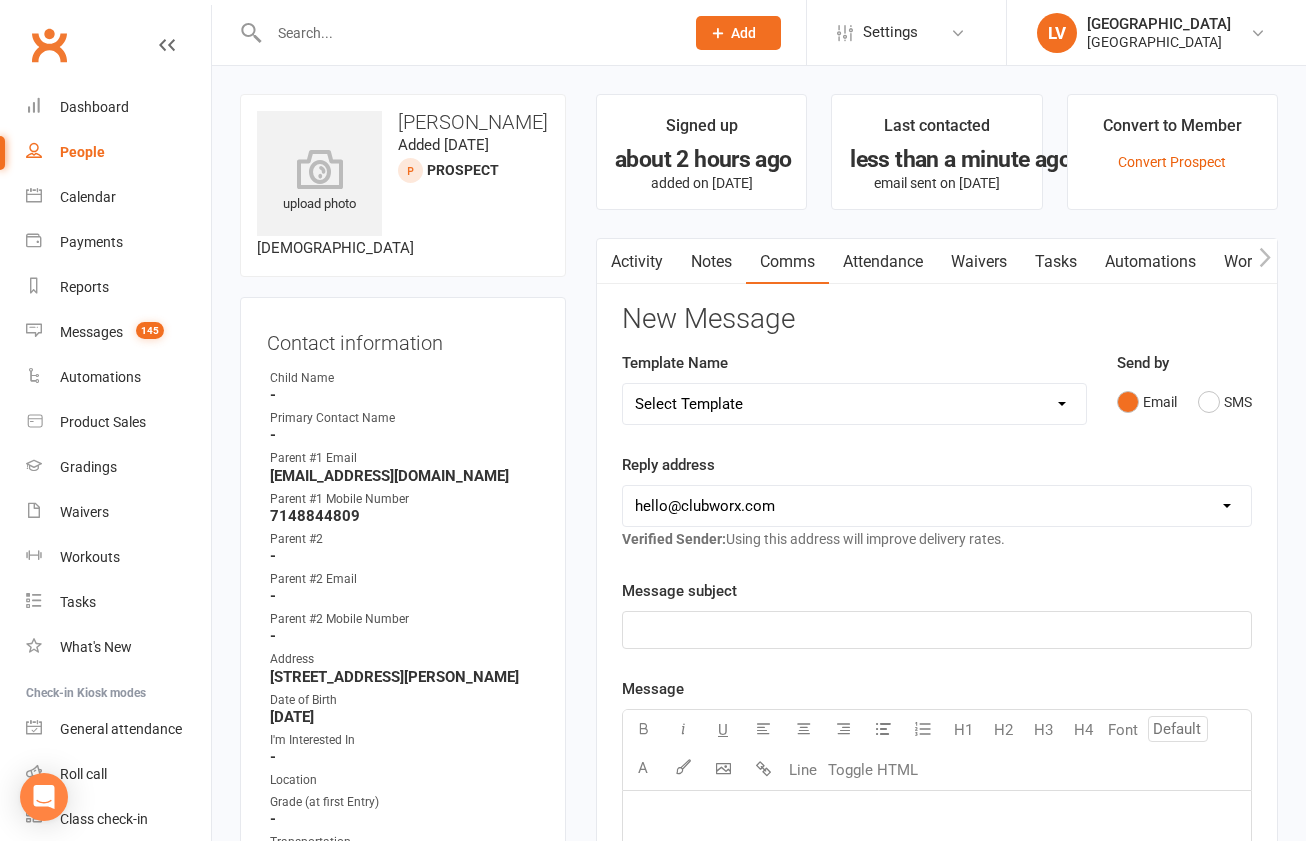 click on "Select Template [SMS] Absentee Notification [Email] Application Beta Users [Email] Assessment Results - Athletic [Email] Basketball - Monthly Club Dues [Email] Basketball - Welcome to Lyceum Village Basketball Development Program [Email] Basketball - Winter Season Schedule [SMS] Checkin Notification [Email] Covid-19 [Email] Driver Assignment Process [Email] Instructions for ACH [Email] Inviting Investors [Email] LF - 2020 Before & After School Programs at Lyceum Village [Email] LF - 2020 Fall Schedule [Email] LF - Describe Membership [Email] LF - Summer Camps at Lyceum Village [Email] LF - Winter Camp [Email] Lyceum App - V1 [Email] Lyceum Foundation Great Start Series [Email] Membership Agreement [Email] Payments - Automated Payment Setup [Email] Please Provide A Review [Email] SAT Welcome [Email] What Happened at Your Child's Summer Camp [Email] Early Bird 2022 Summer Camp Sign-Up [Email] Join Us at Lyceum Basketball [Email] Club Basketball Swag [Email] Generic Girls Basketball Tryout [Email] Generic Tryout" at bounding box center [854, 404] 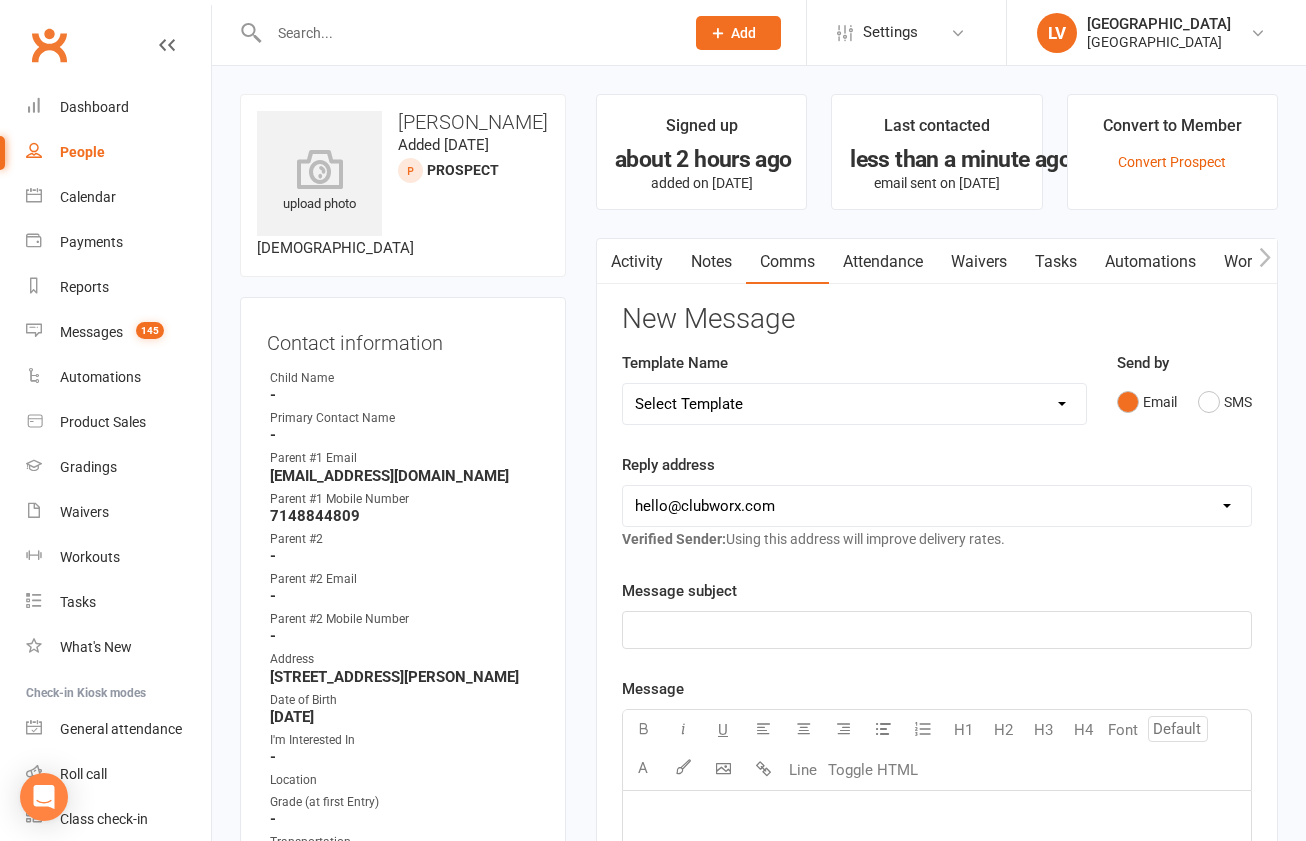 select on "31" 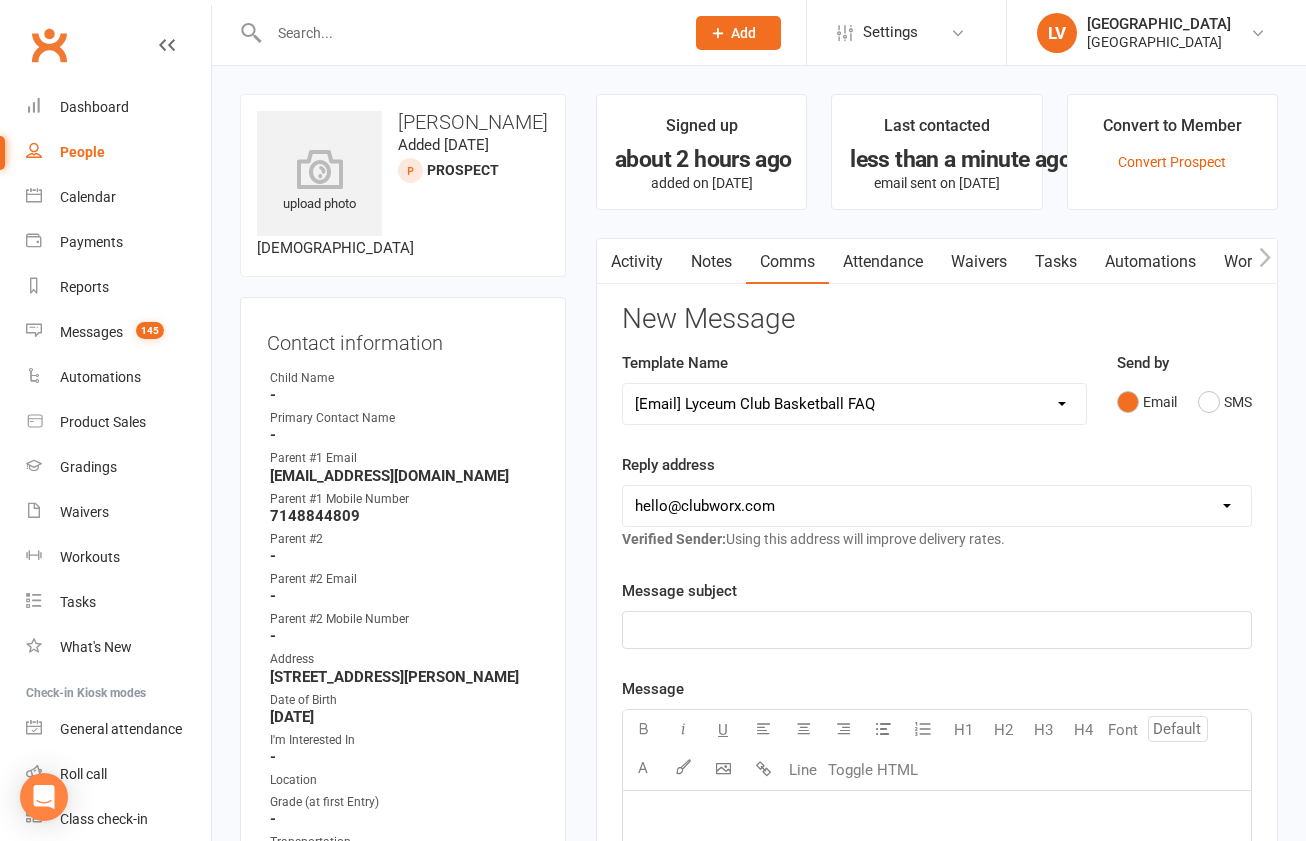 click on "[Email] Lyceum Club Basketball FAQ" at bounding box center [0, 0] 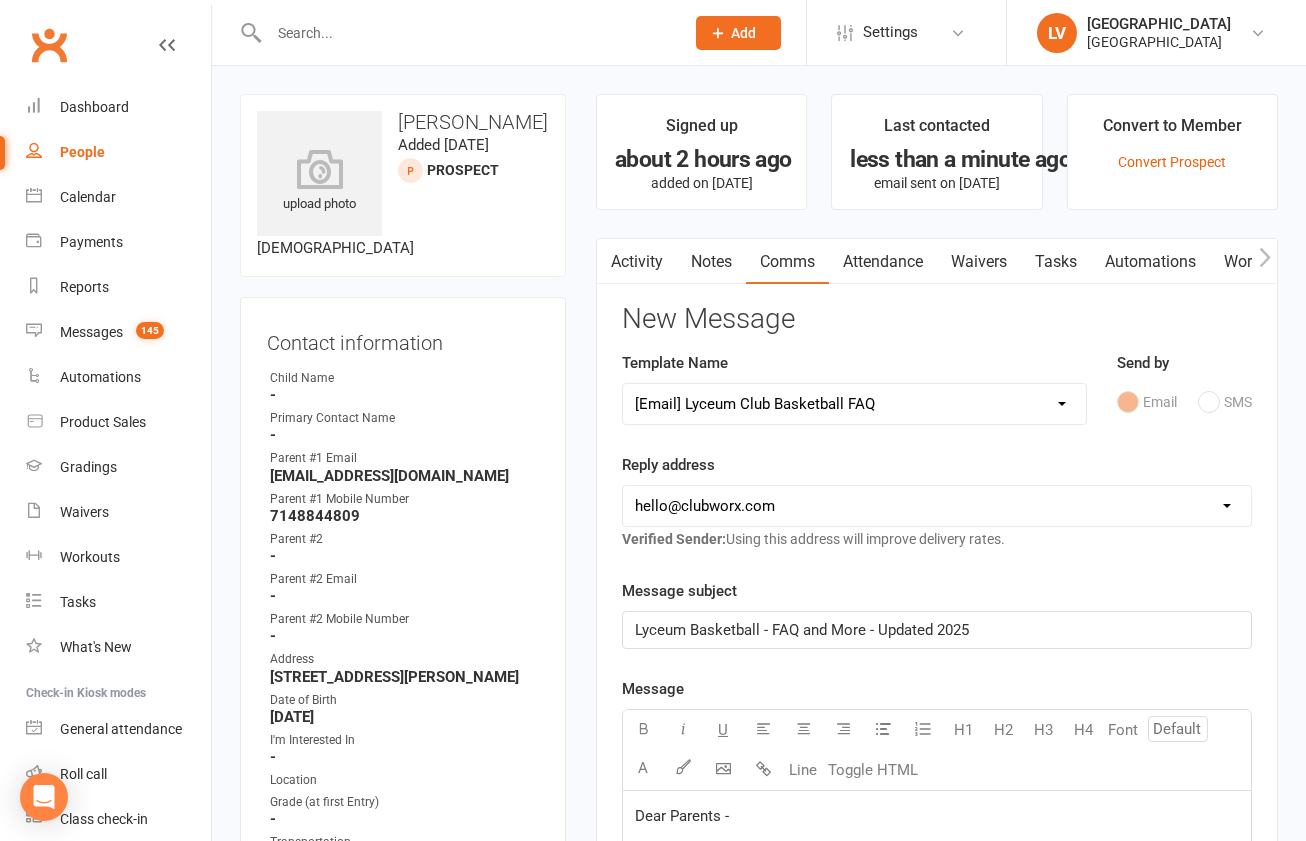 select on "1" 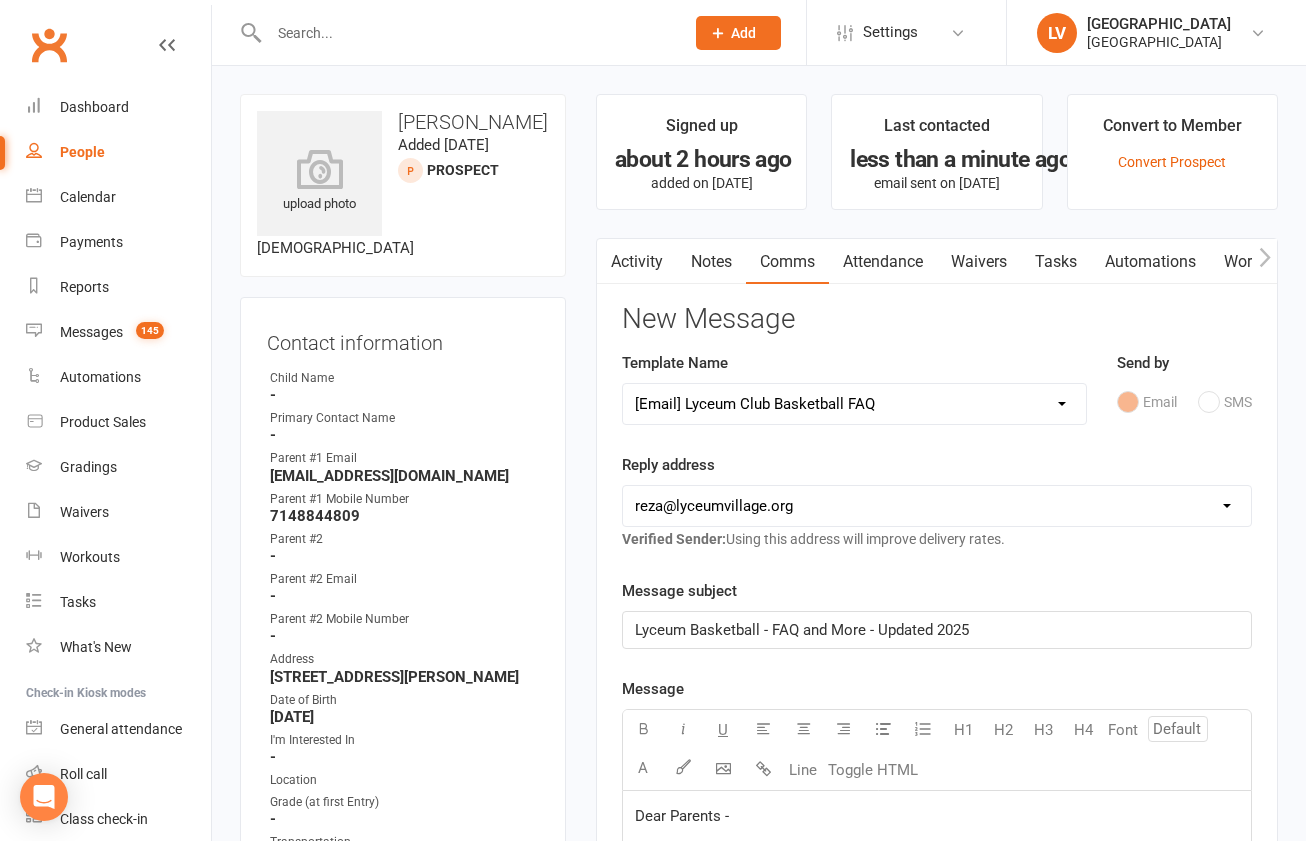 click on "reza@lyceumvillage.org" at bounding box center (0, 0) 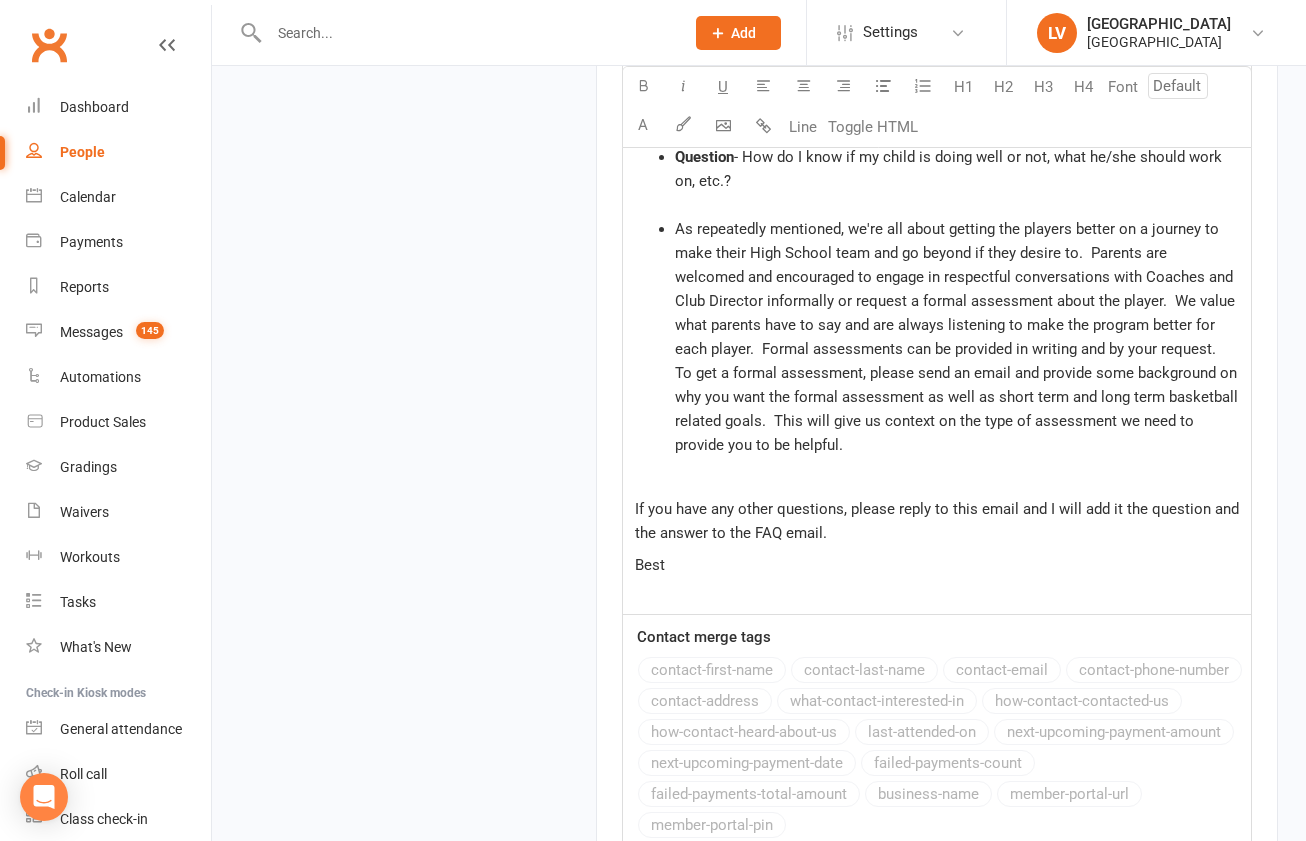scroll, scrollTop: 4345, scrollLeft: 0, axis: vertical 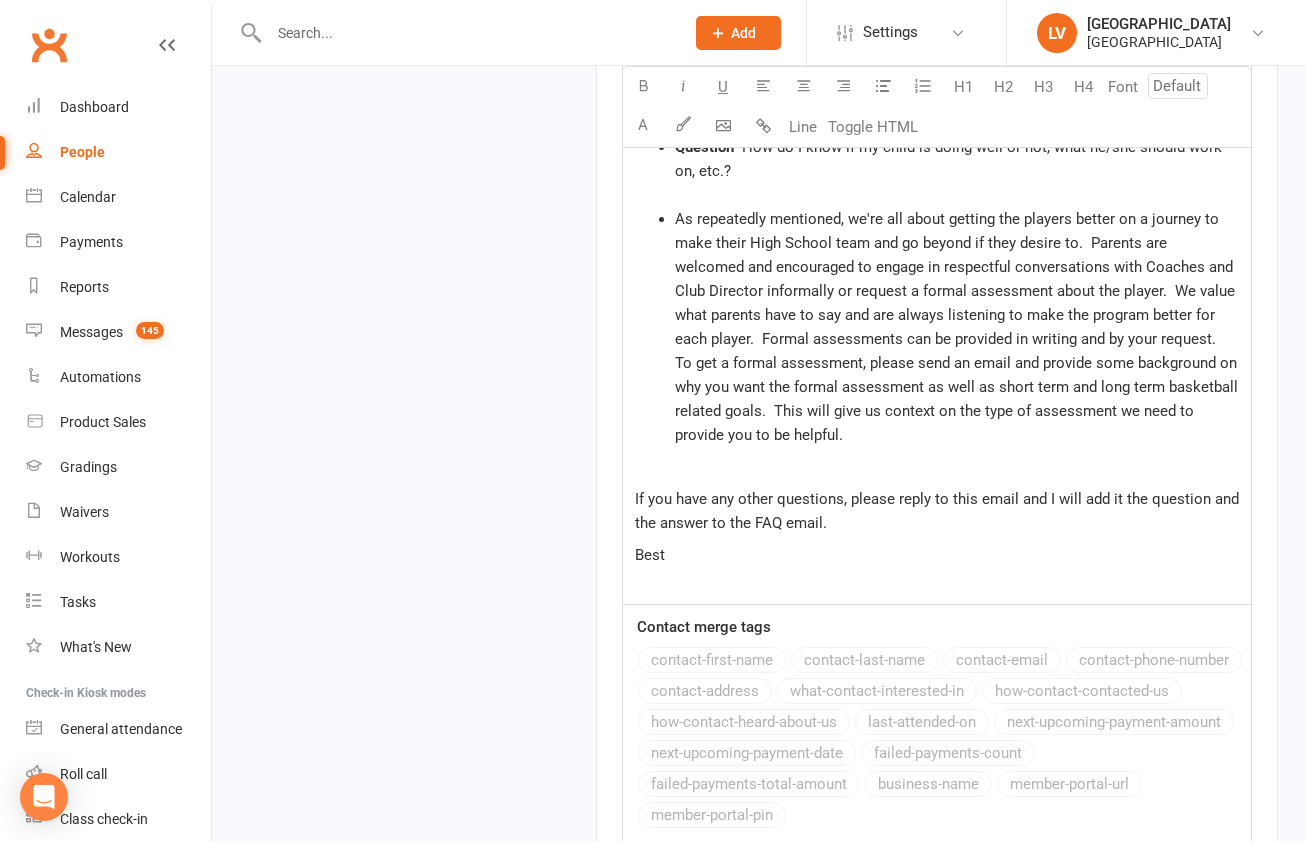 click on "Send Message" at bounding box center [702, 982] 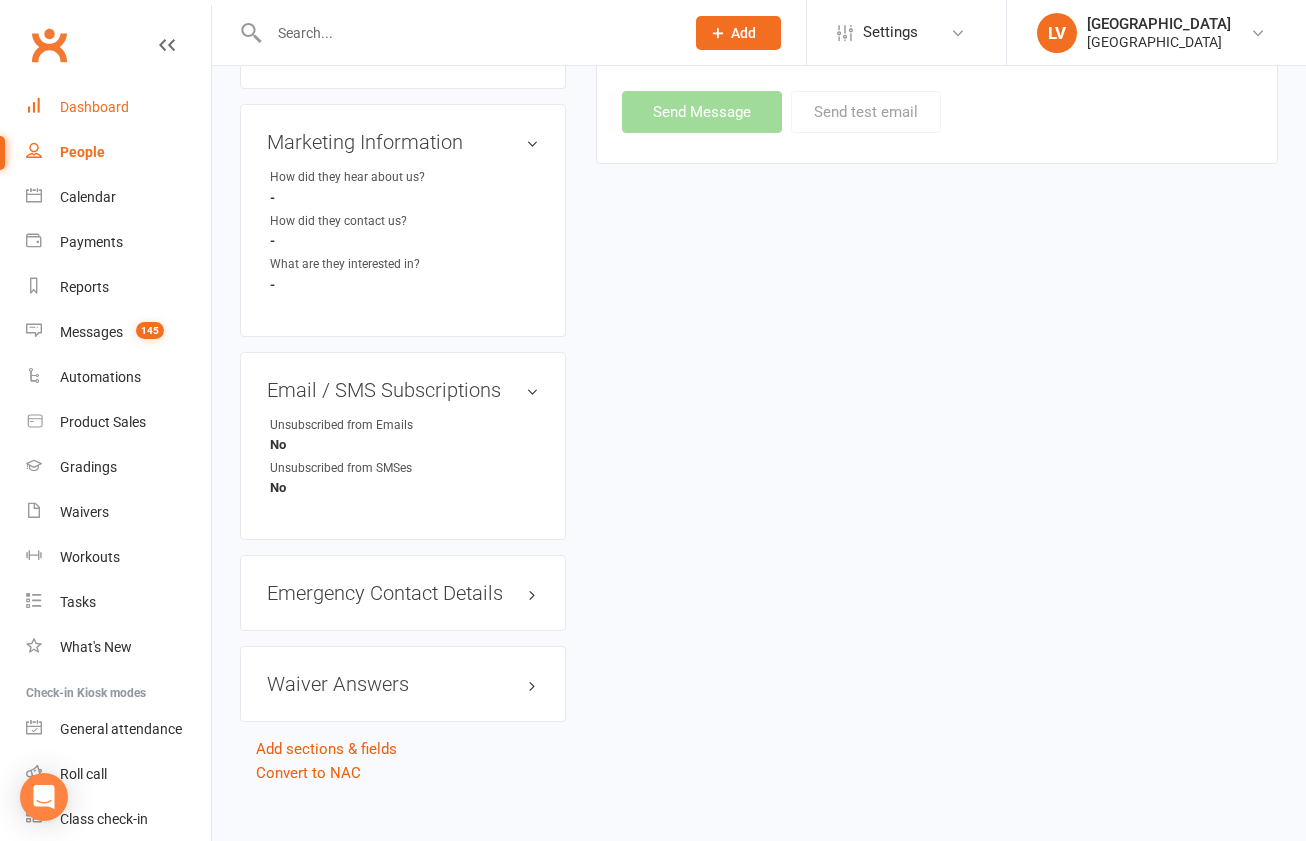 click on "Dashboard" at bounding box center [94, 107] 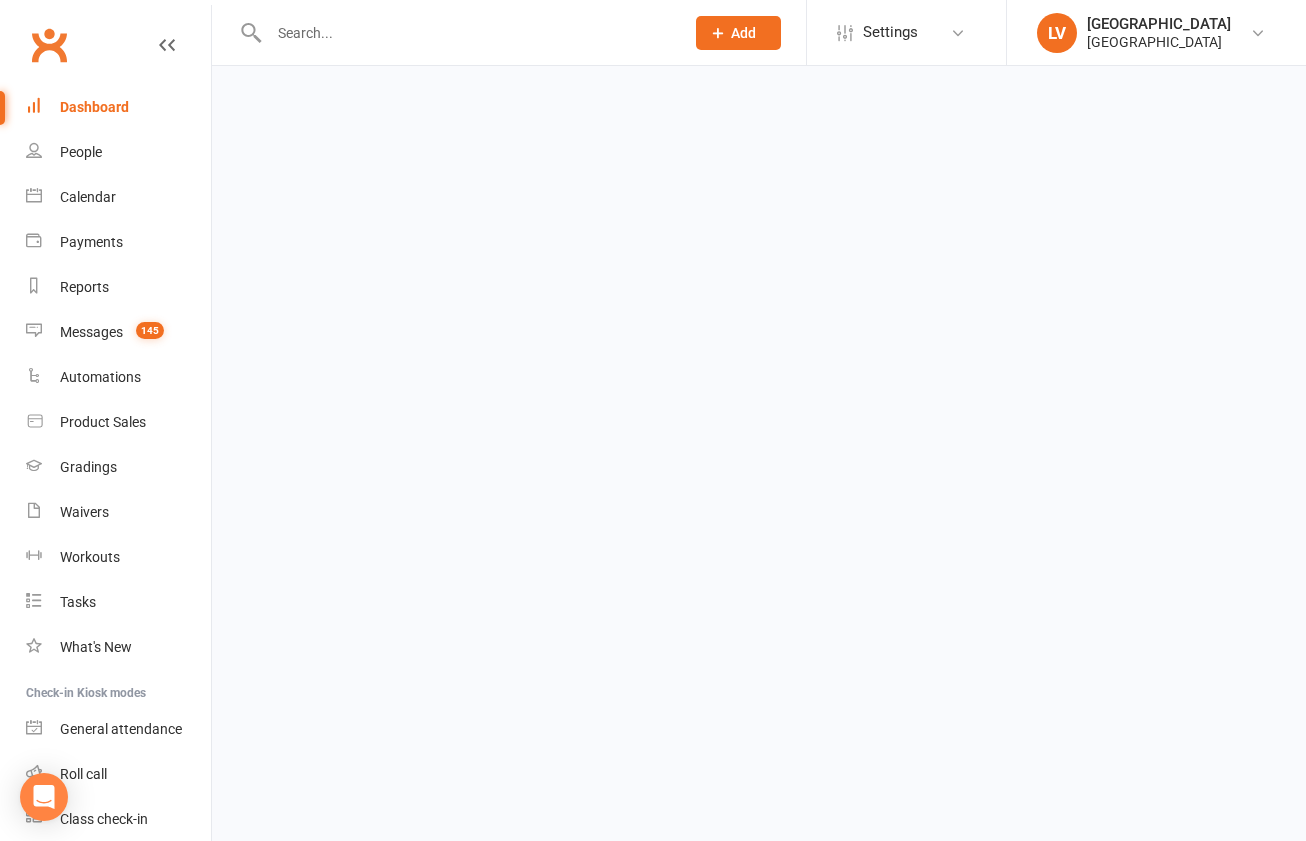 scroll, scrollTop: 0, scrollLeft: 0, axis: both 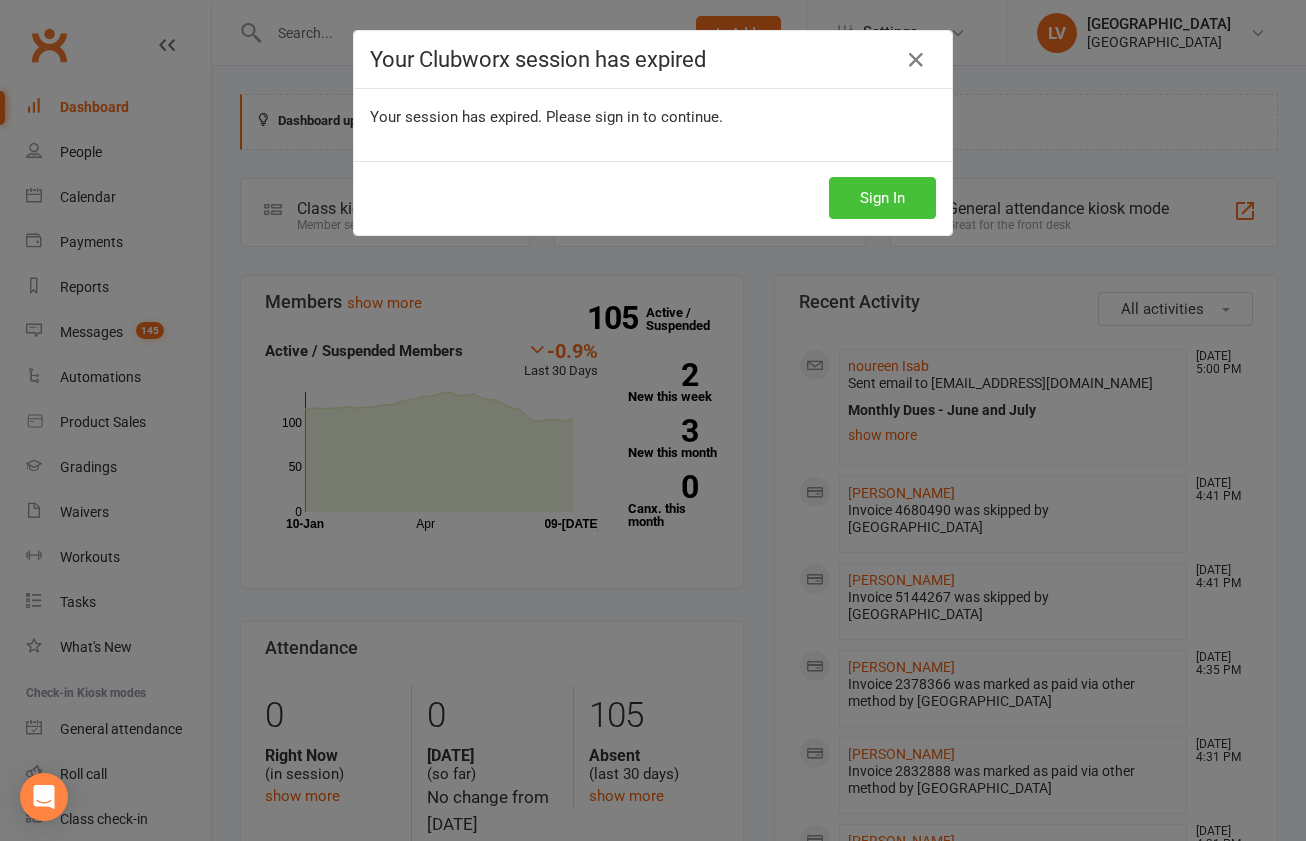 click on "Sign In" at bounding box center [882, 198] 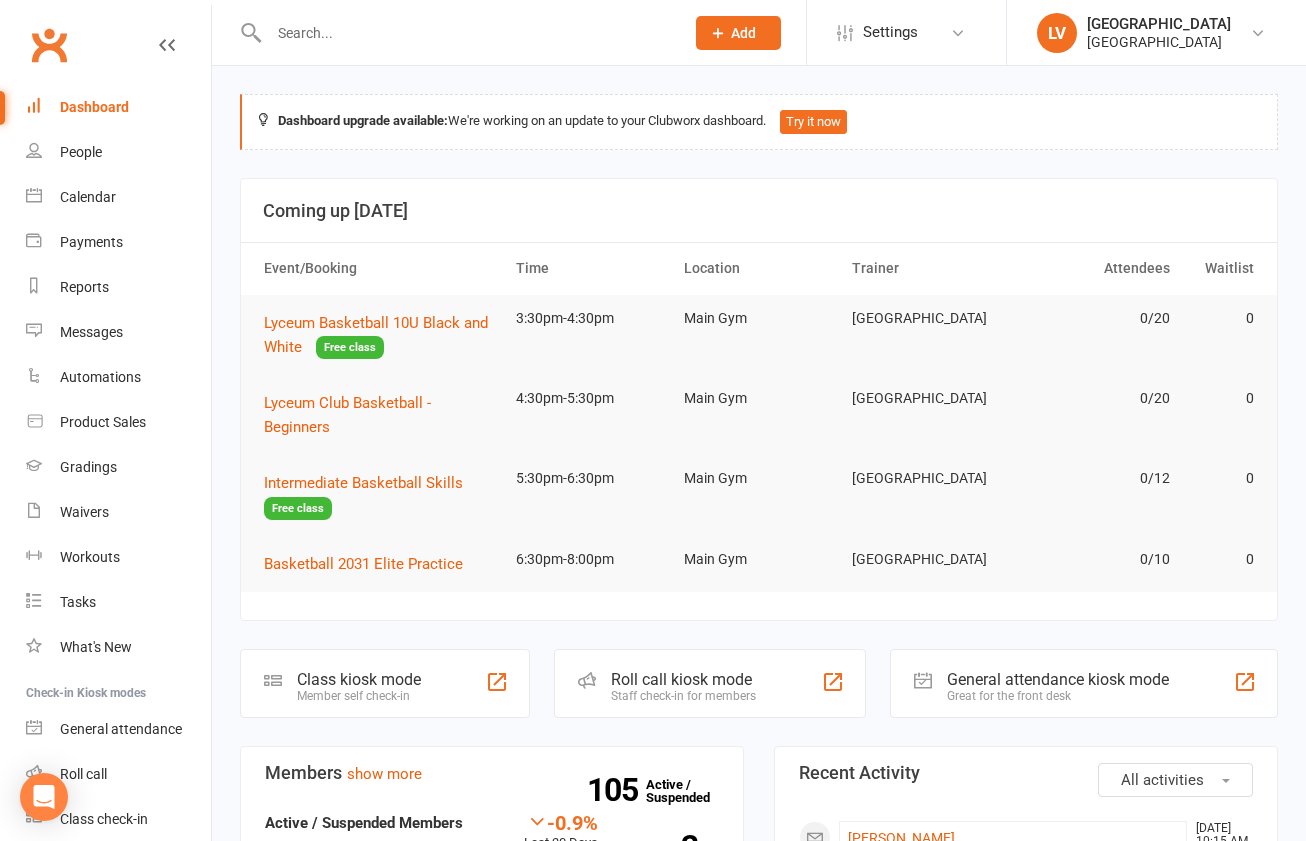 scroll, scrollTop: 0, scrollLeft: 0, axis: both 